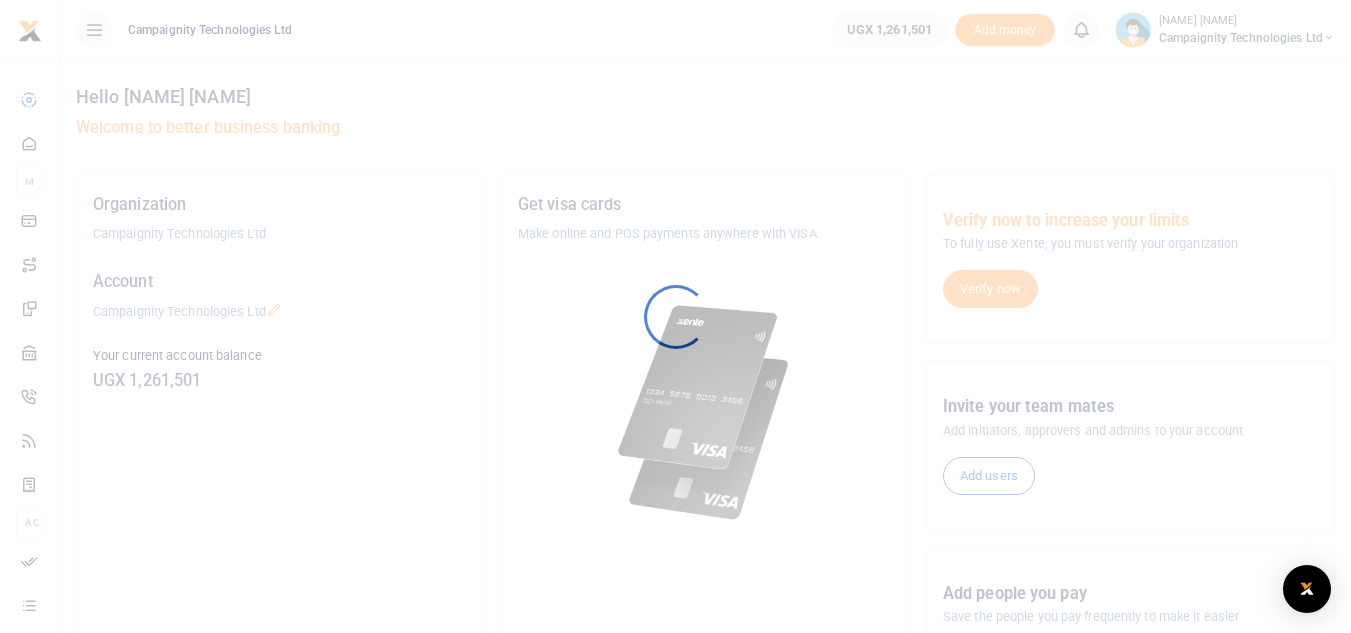 scroll, scrollTop: 0, scrollLeft: 0, axis: both 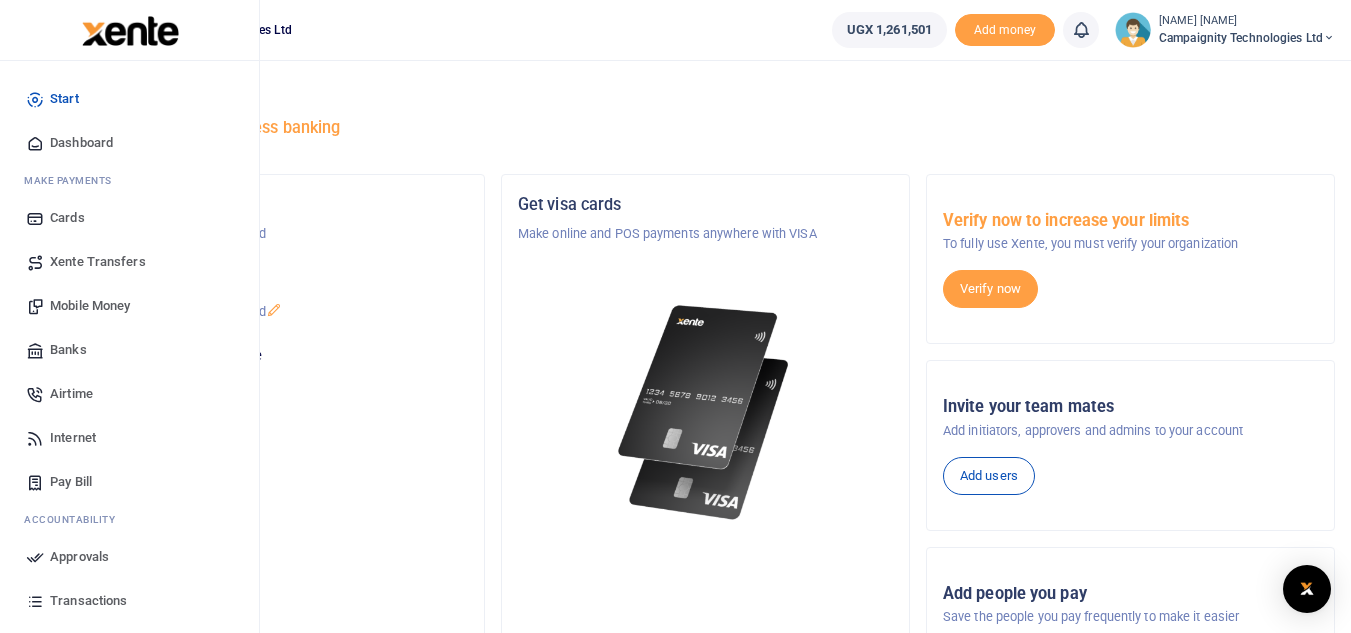 click on "Mobile Money" at bounding box center (90, 306) 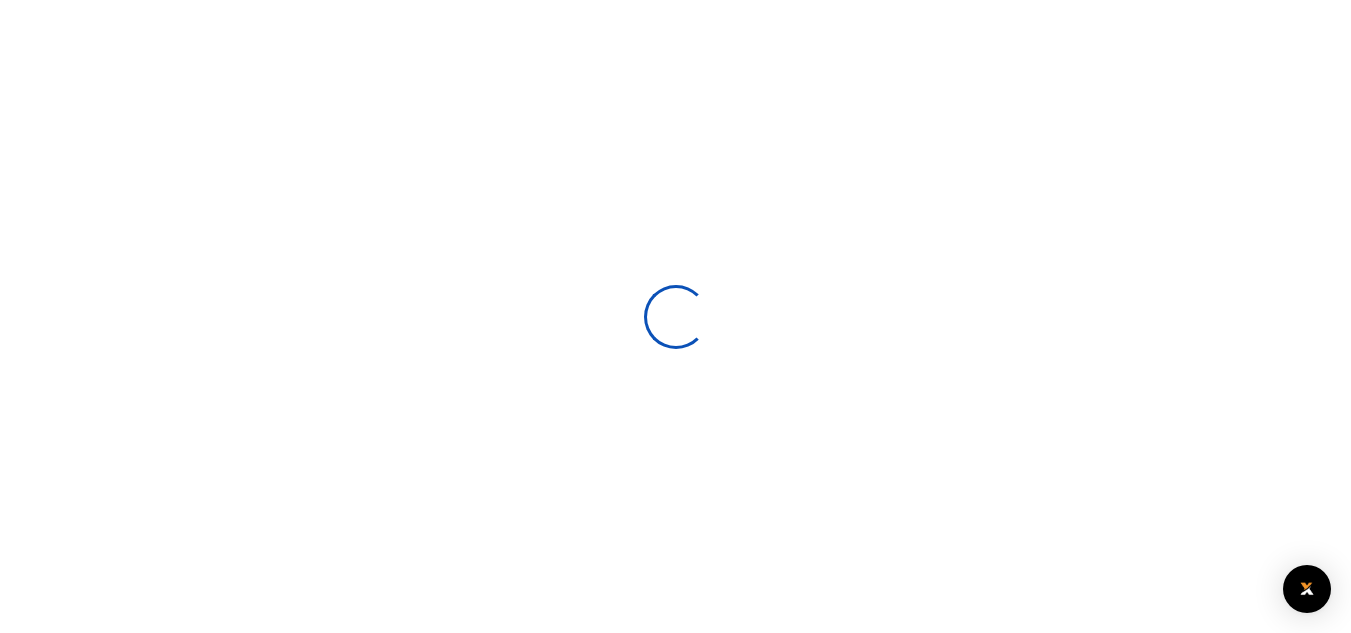 scroll, scrollTop: 0, scrollLeft: 0, axis: both 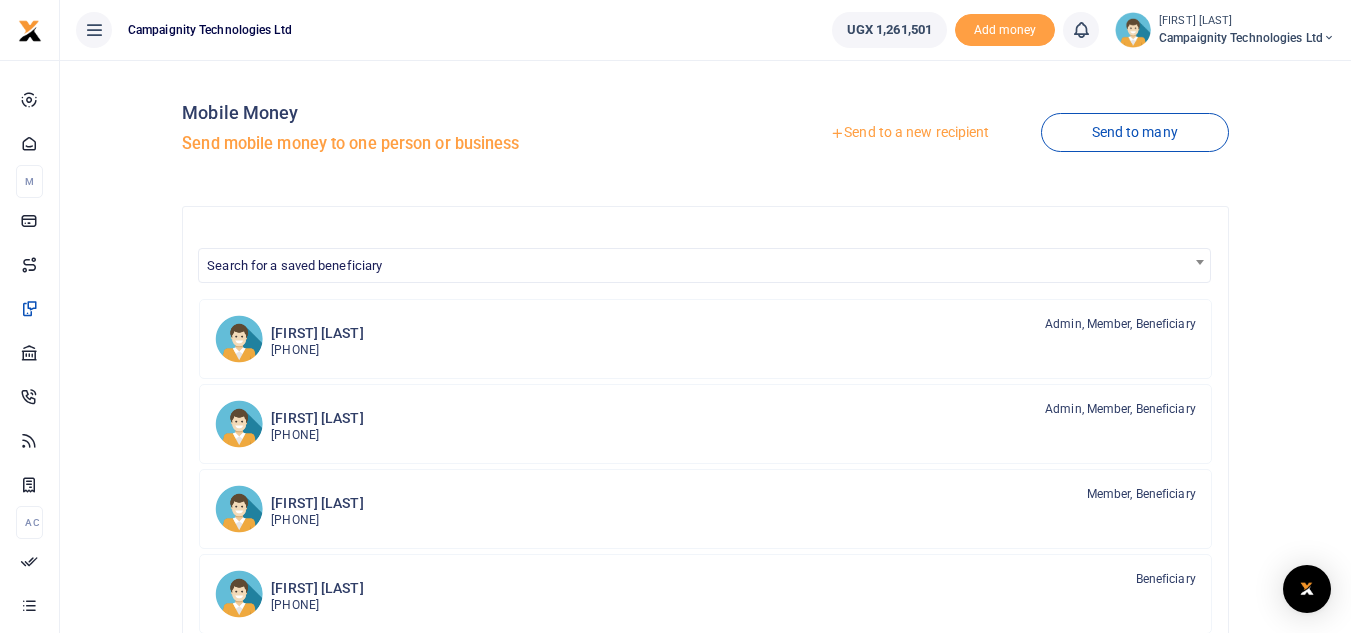 click on "Send to a new recipient" at bounding box center (909, 133) 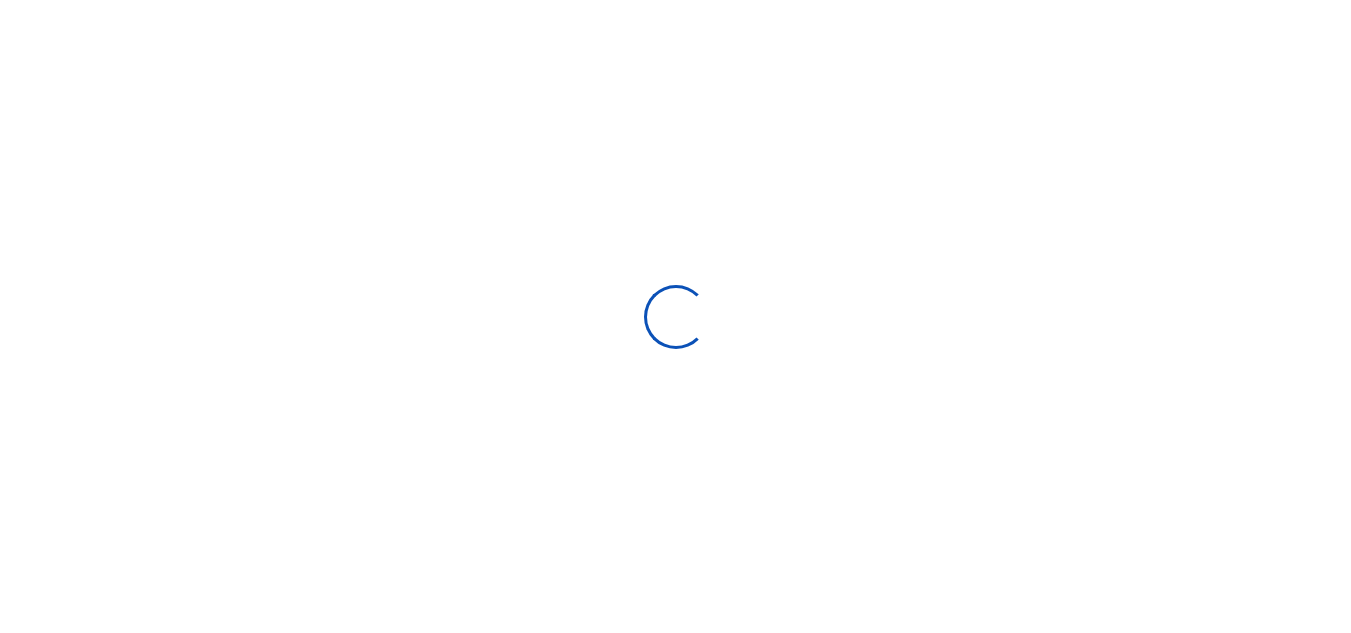 scroll, scrollTop: 0, scrollLeft: 0, axis: both 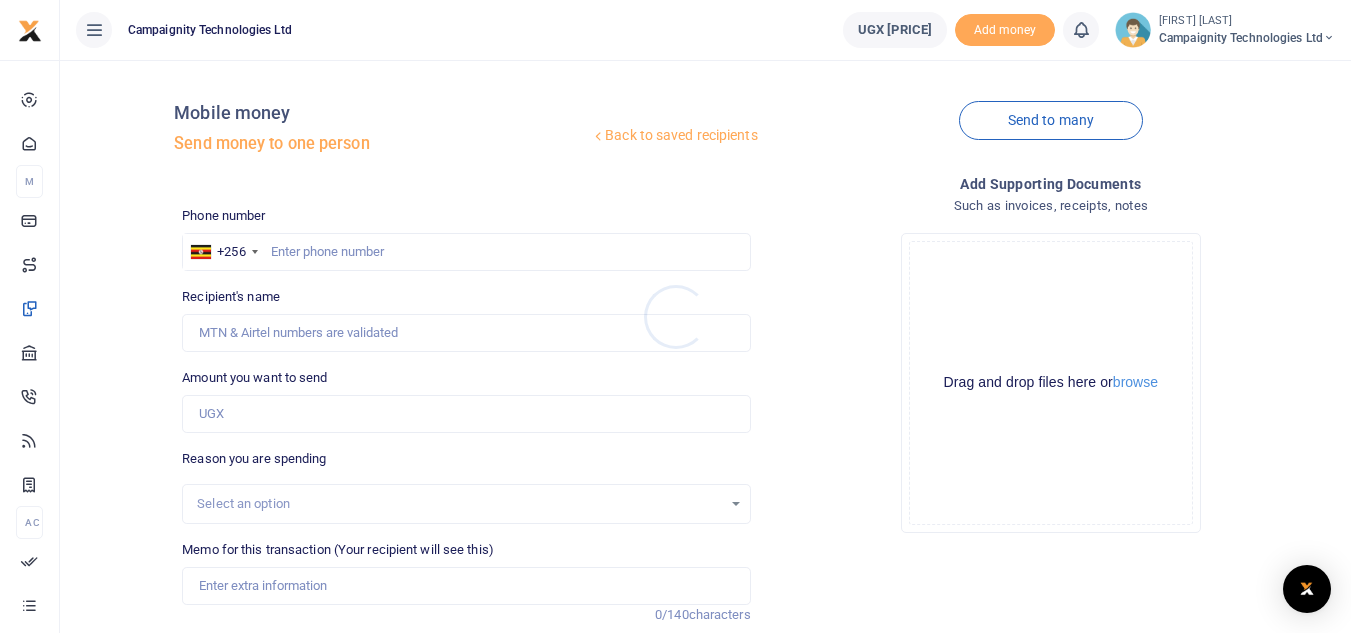 click at bounding box center (675, 316) 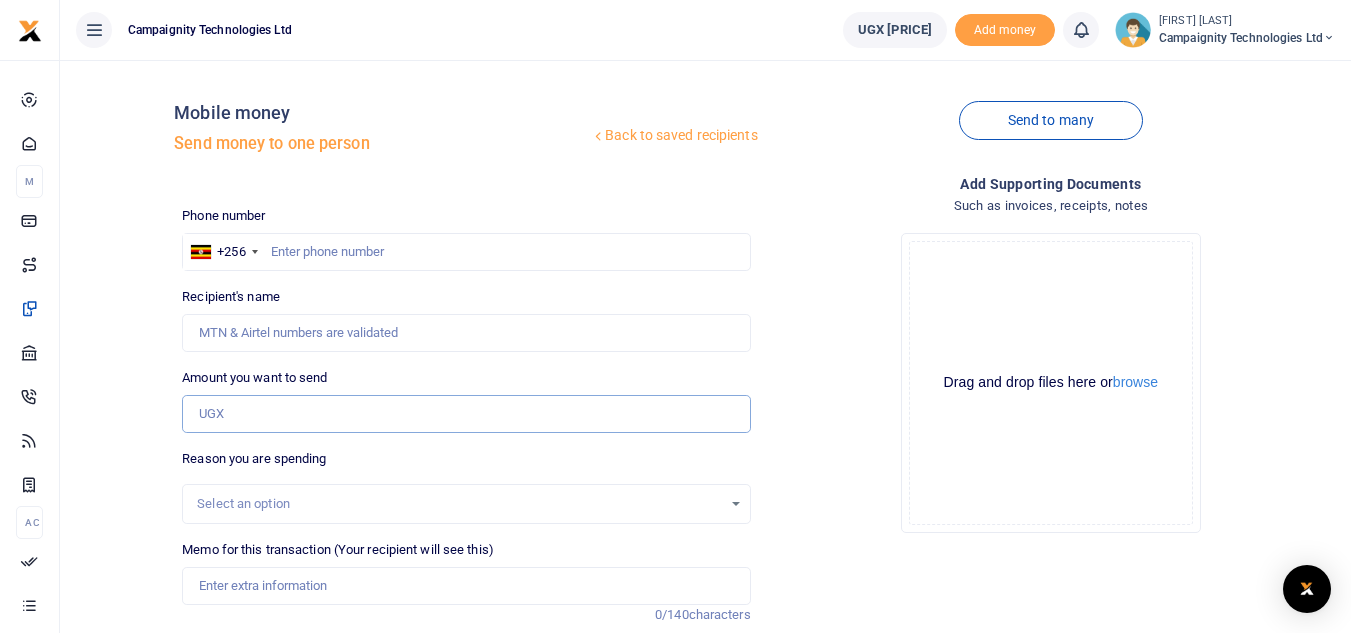 click on "Amount you want to send" at bounding box center [466, 414] 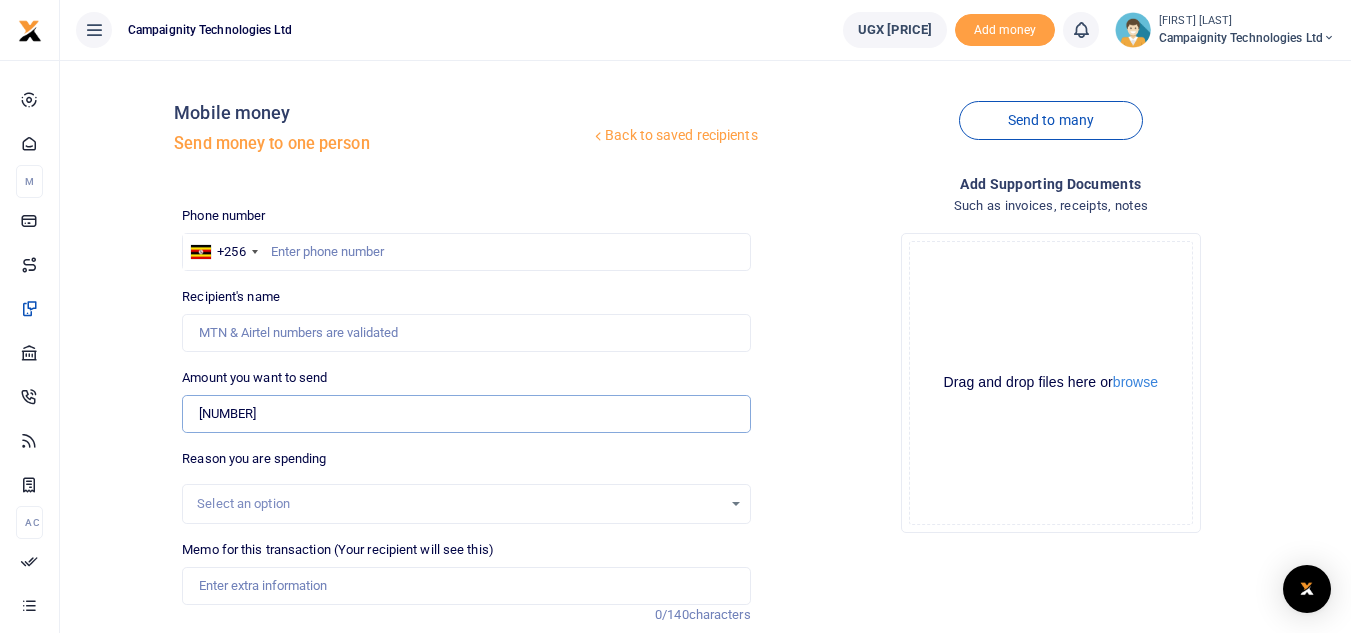 type on "730,000" 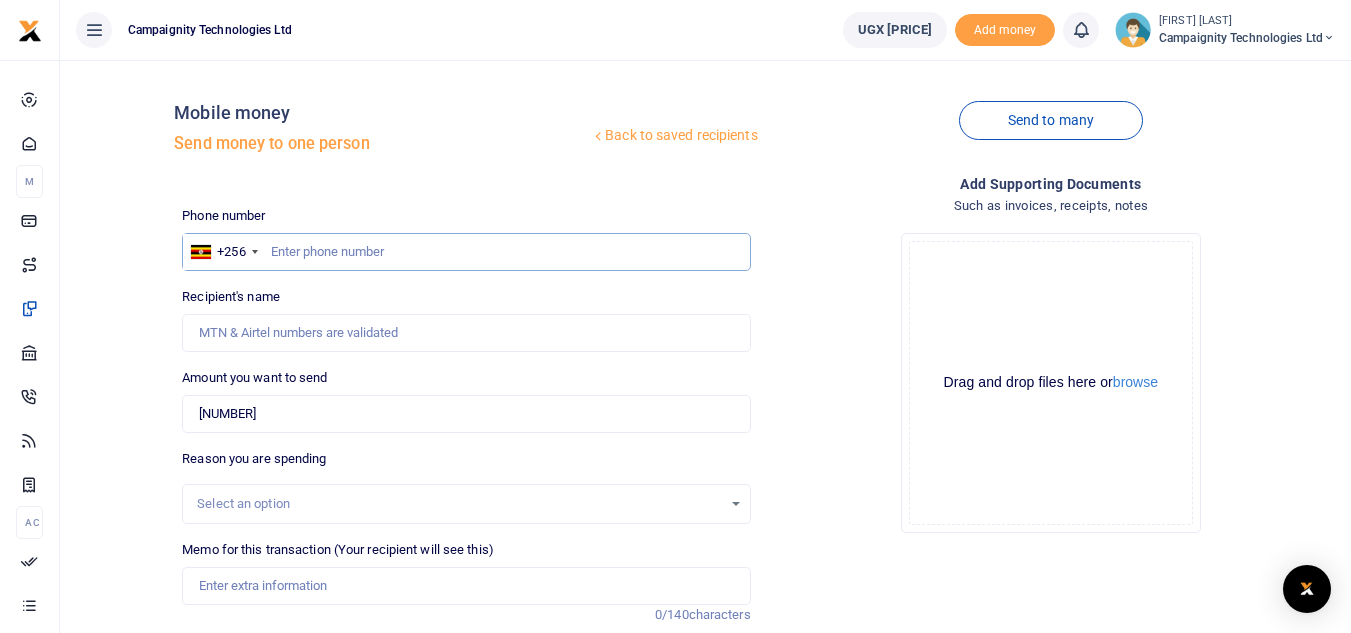 click at bounding box center [466, 252] 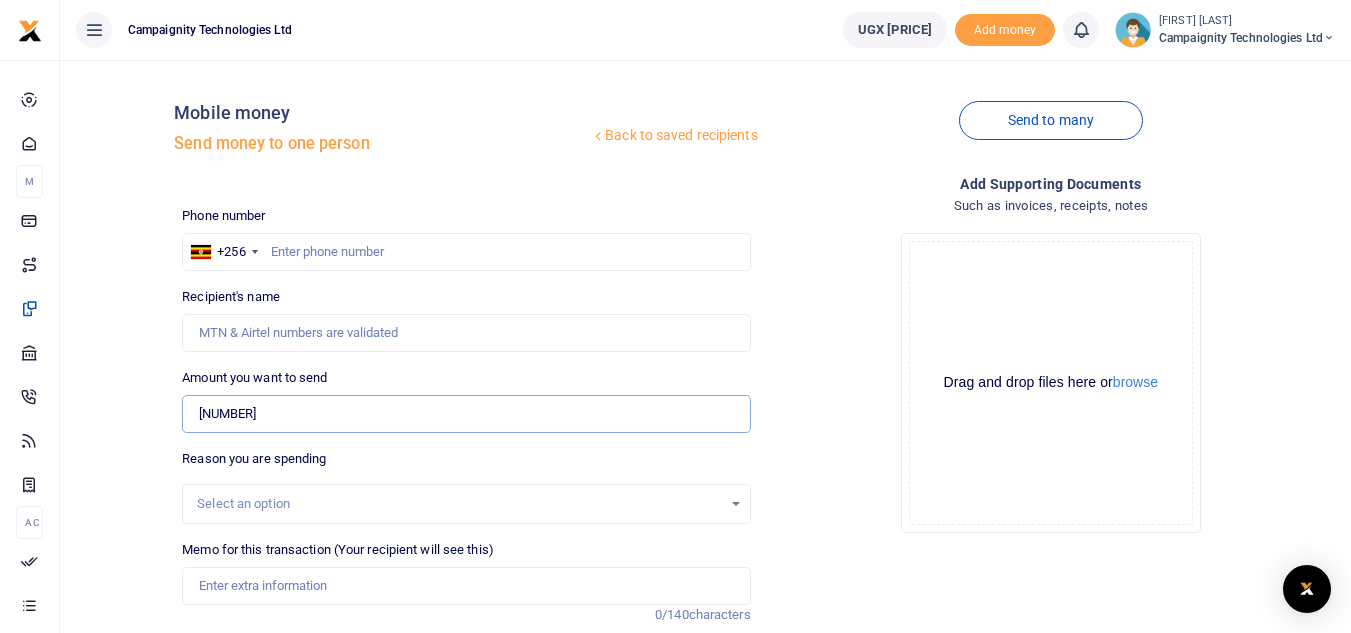 click on "730,000" at bounding box center (466, 414) 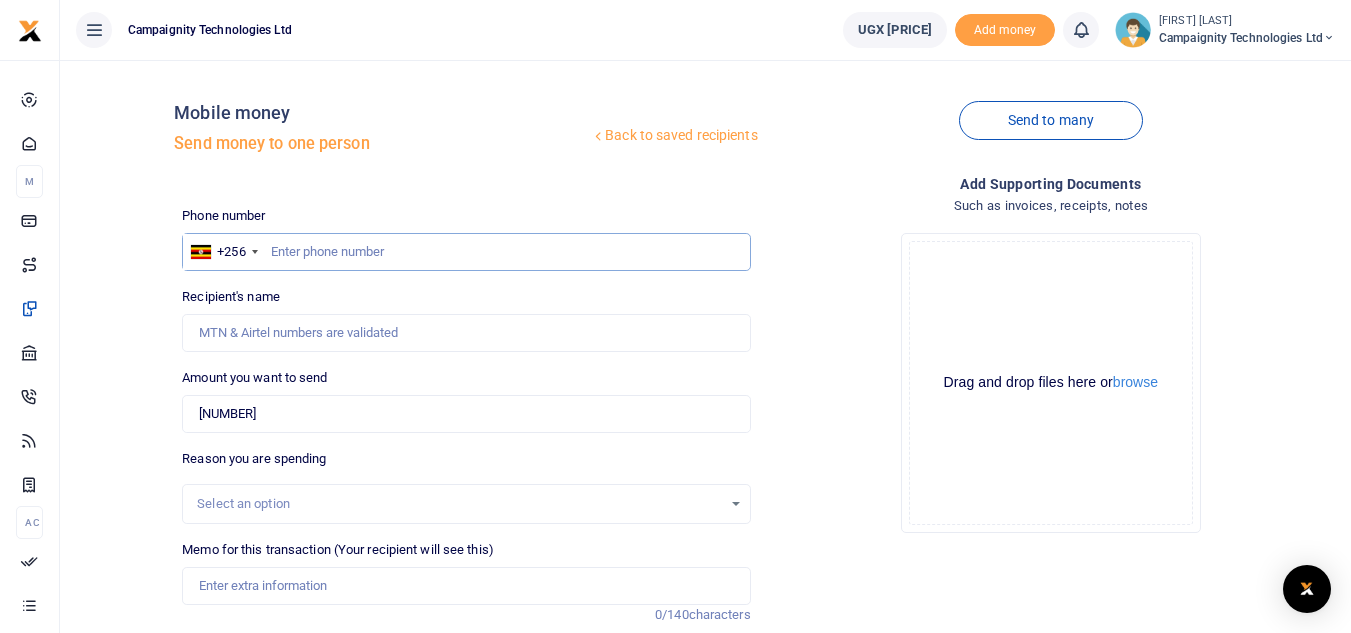 click at bounding box center (466, 252) 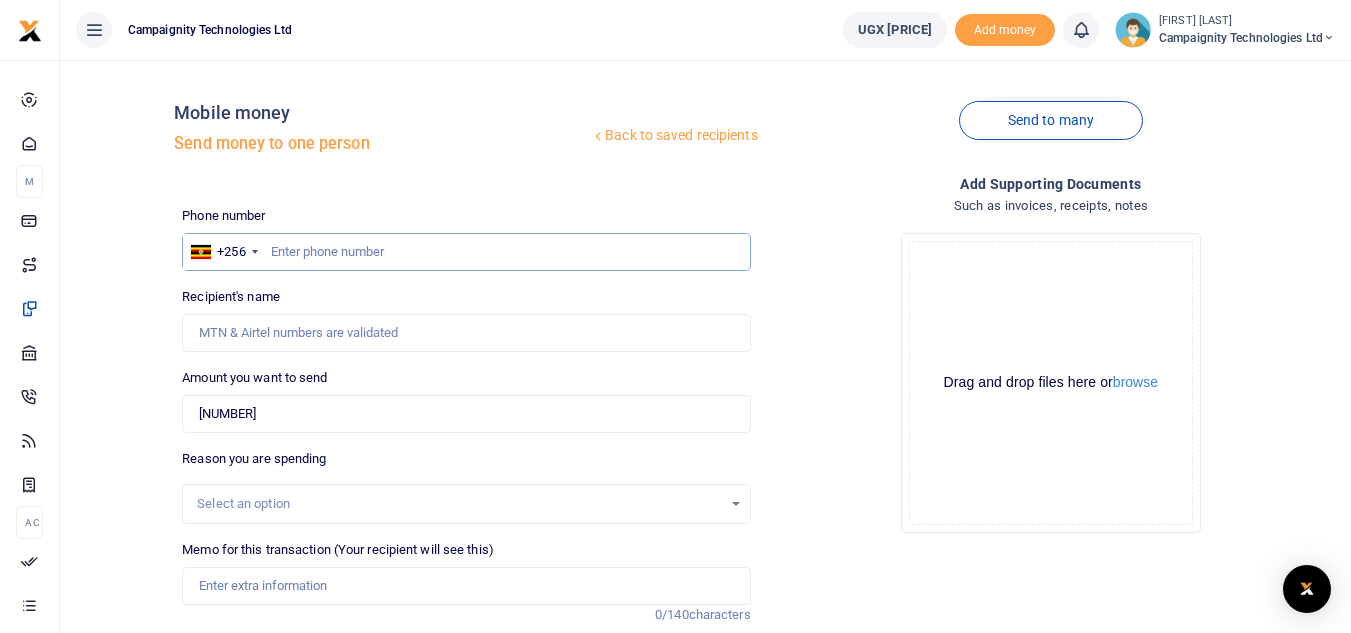 click at bounding box center [466, 252] 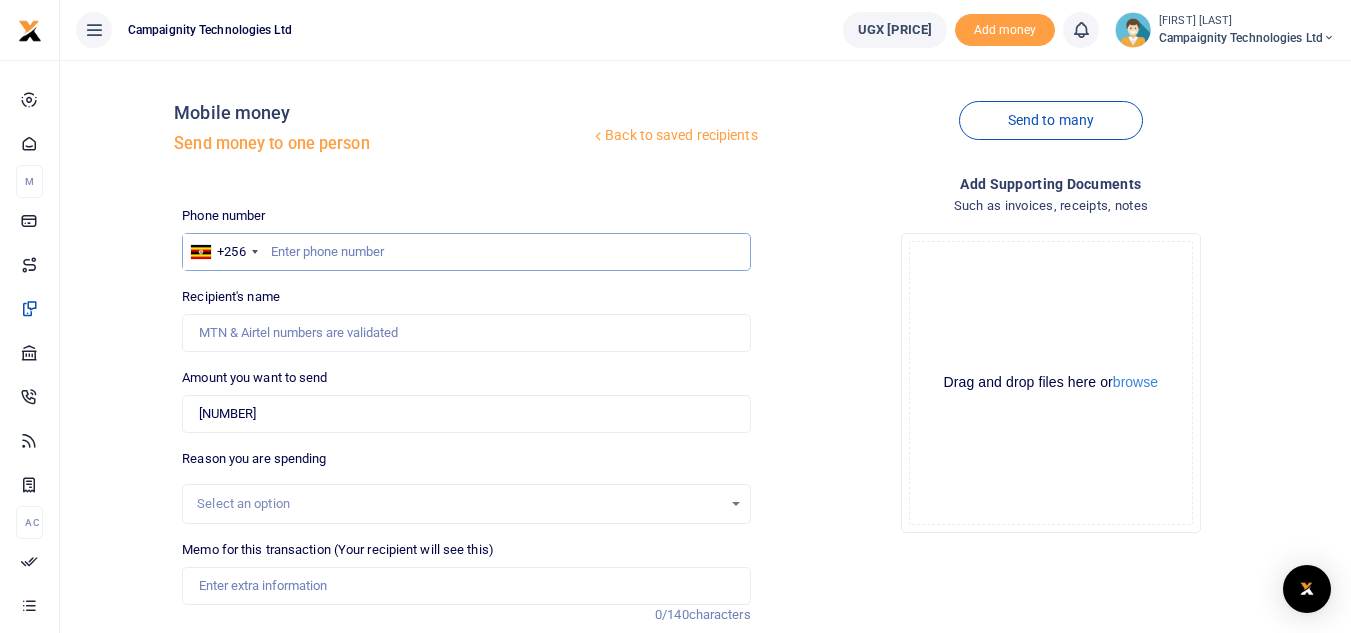 paste on "704 359301" 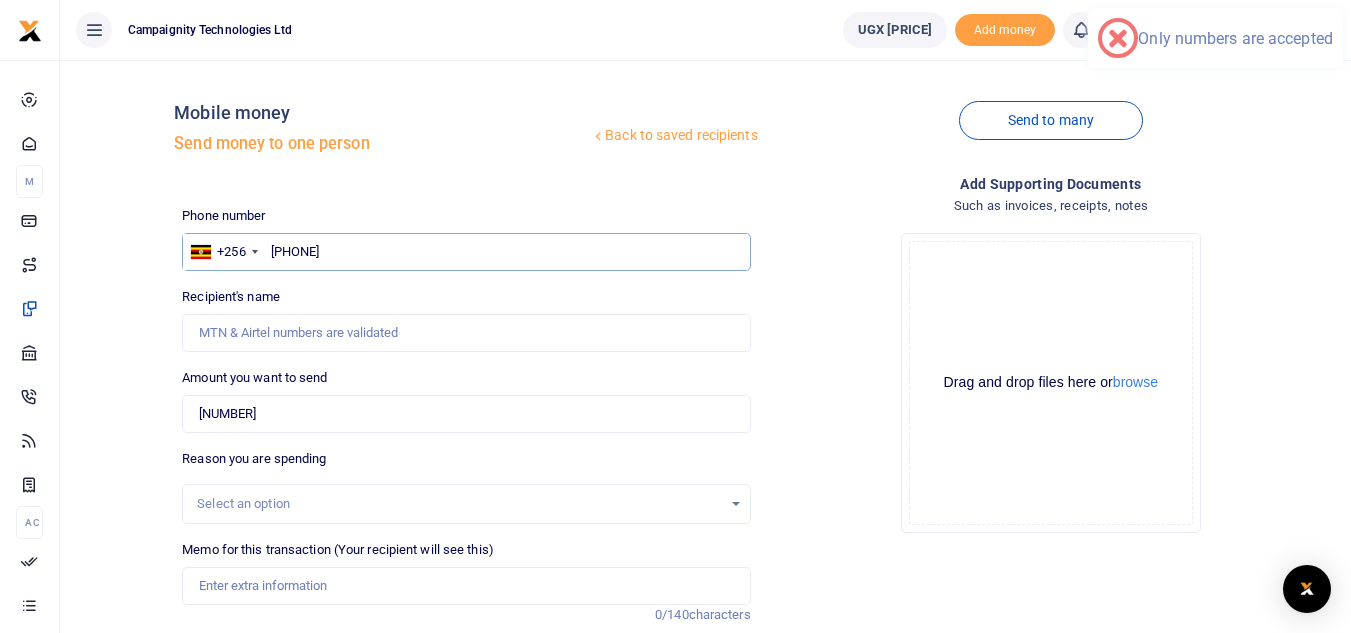 click on "704 359301" at bounding box center (466, 252) 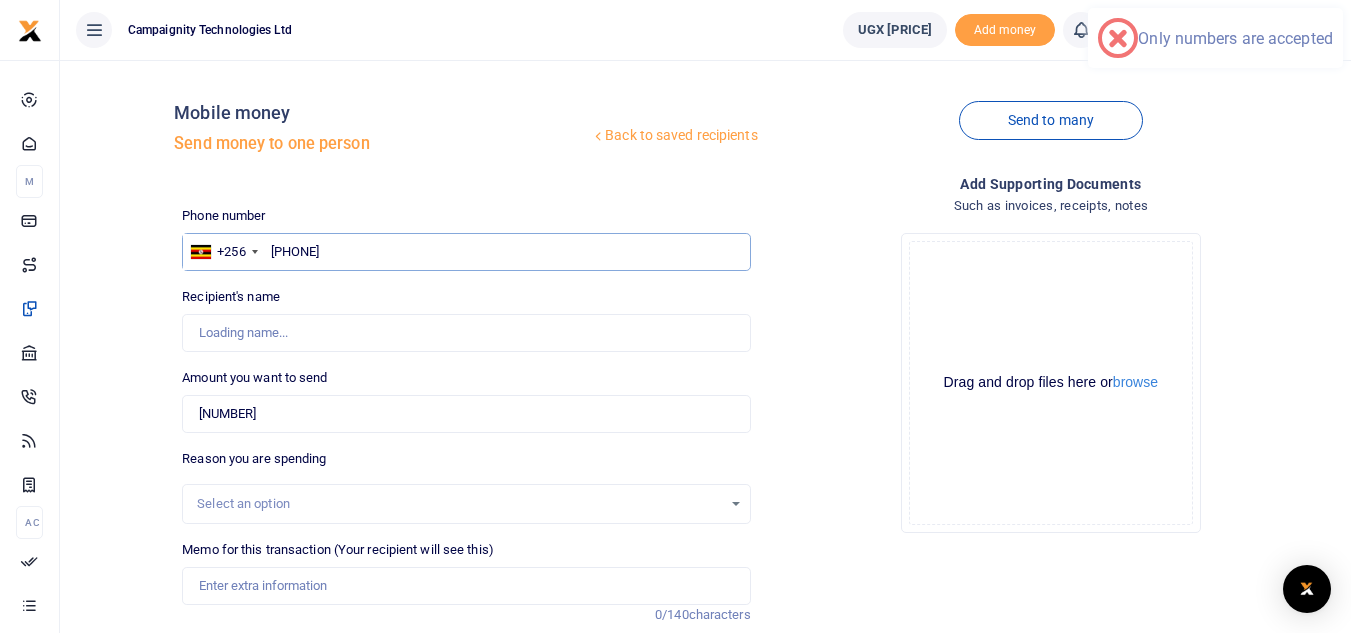 type on "704359301" 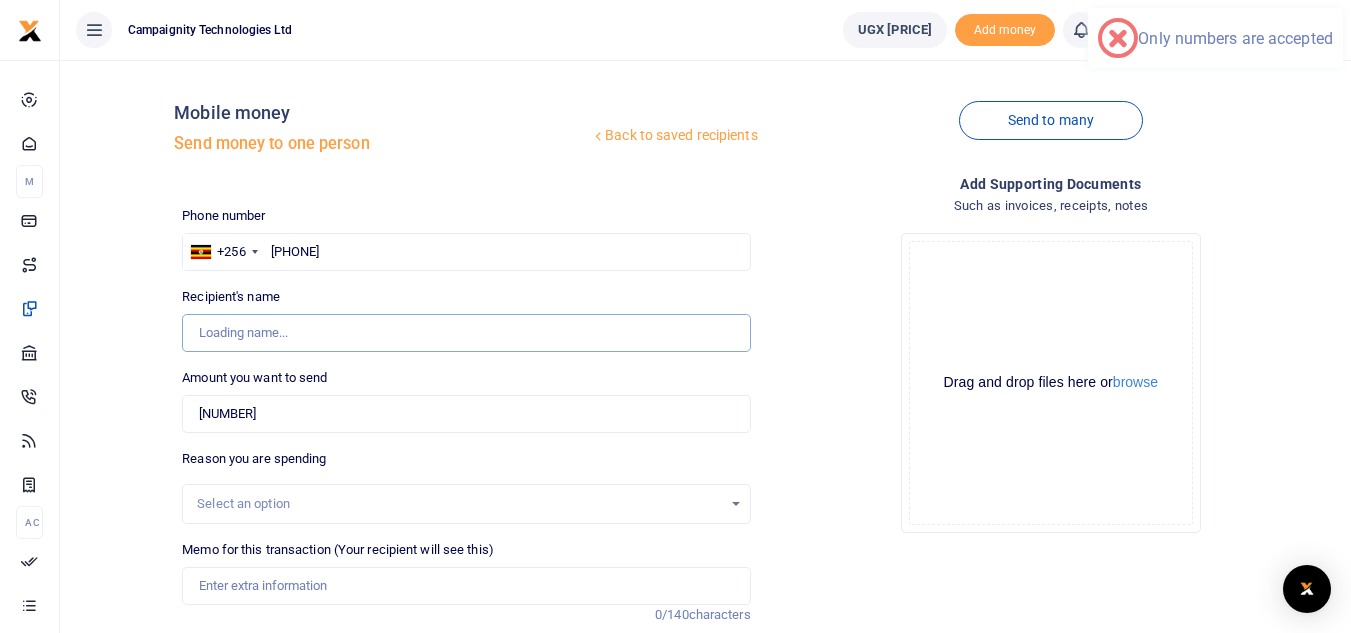 click on "Recipient's name" at bounding box center (466, 333) 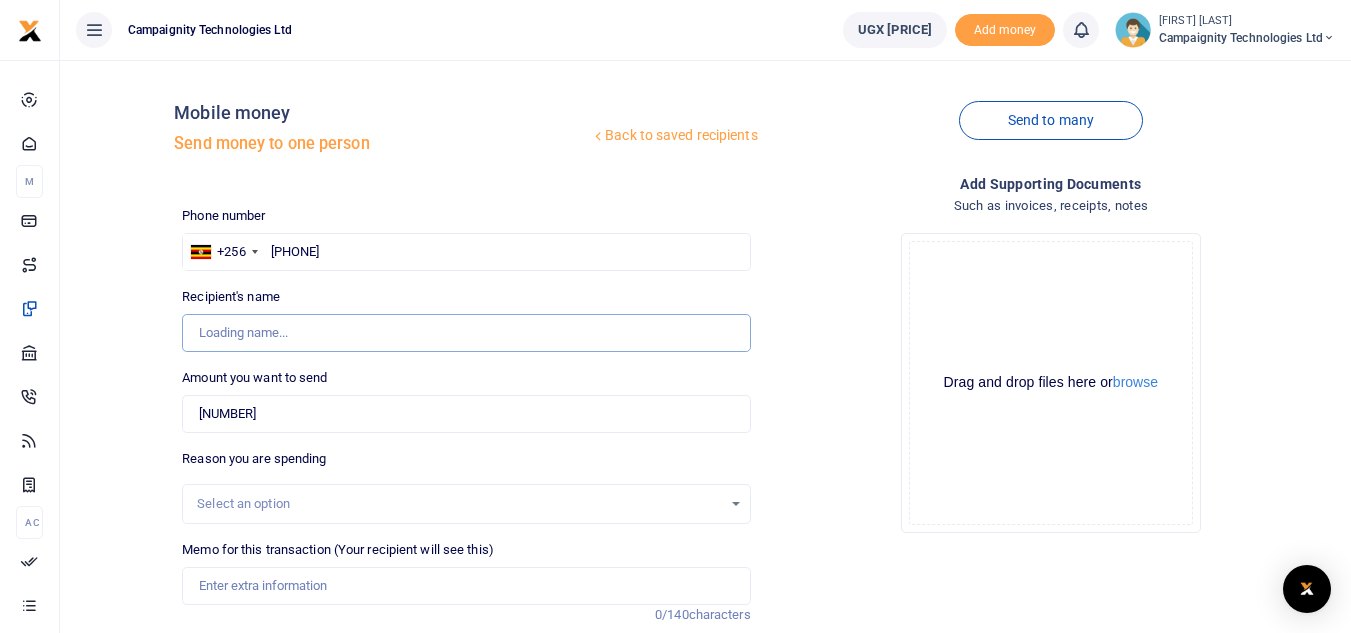 type on "Ethan Bampeire" 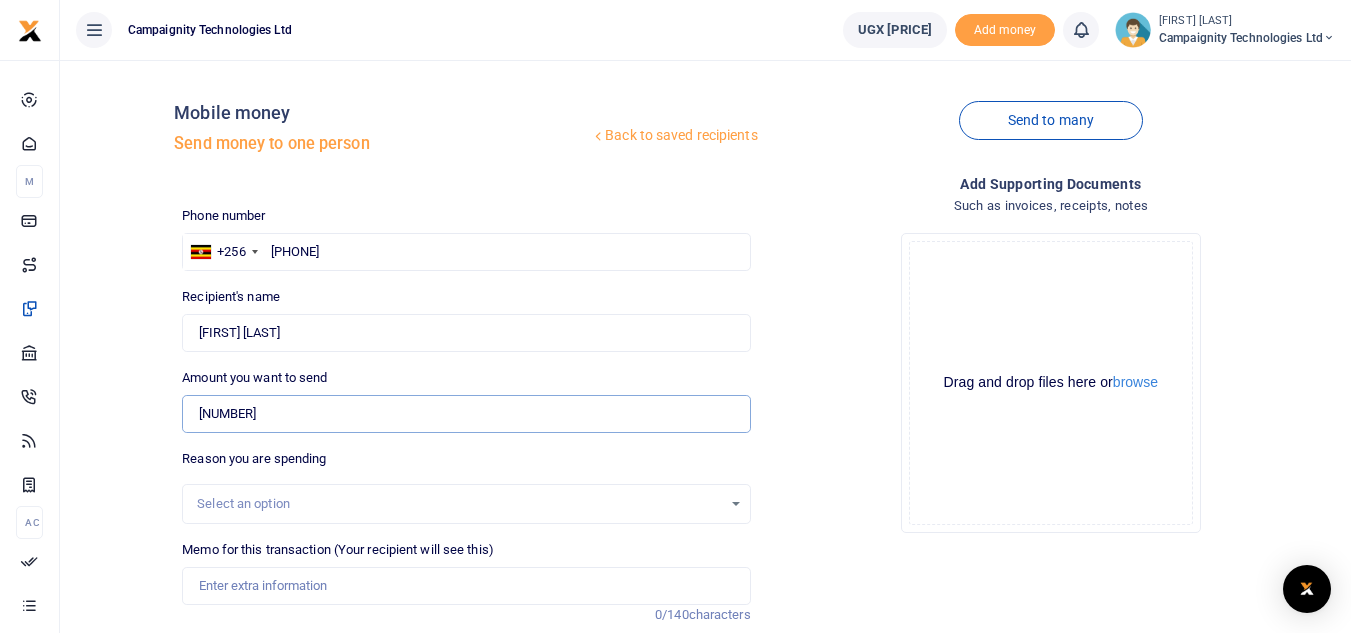 click on "730,000" at bounding box center [466, 414] 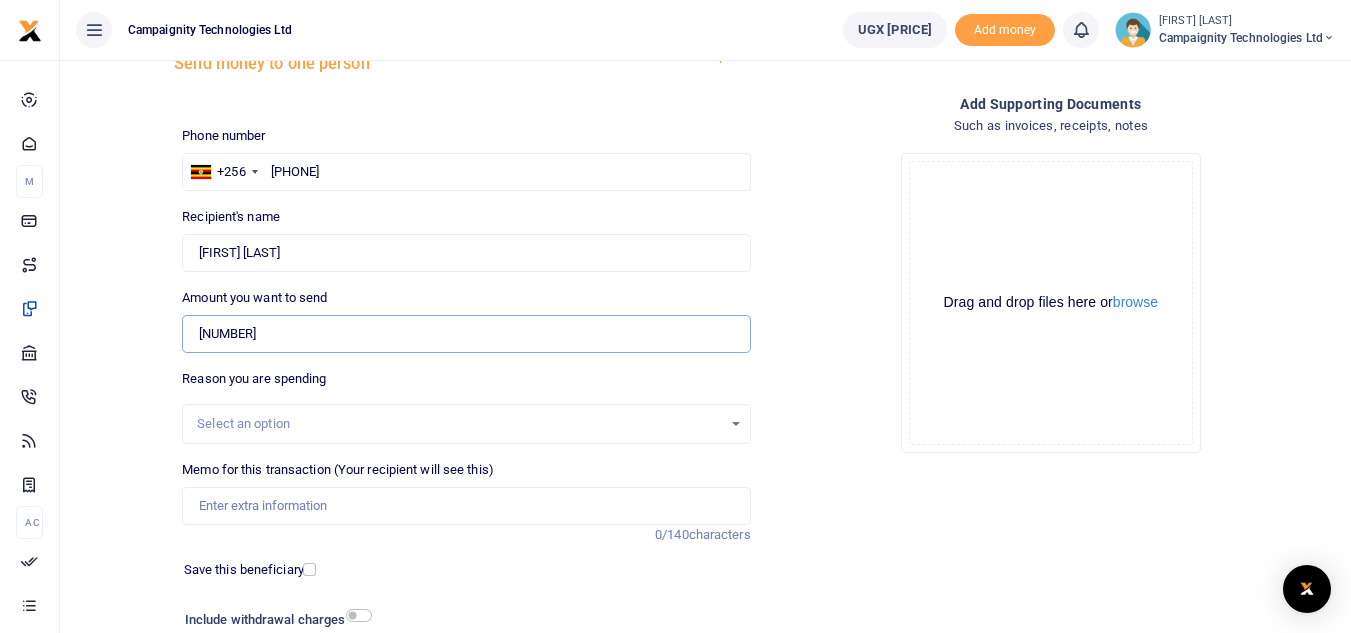 scroll, scrollTop: 185, scrollLeft: 0, axis: vertical 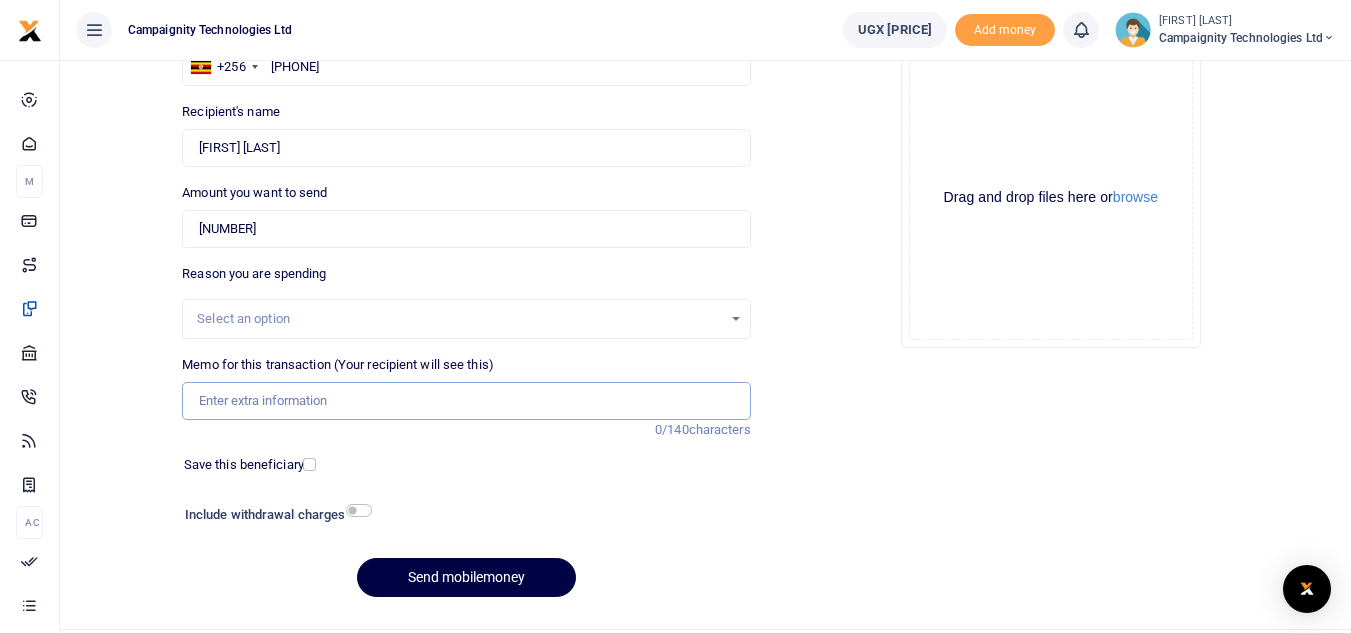 click on "Memo for this transaction (Your recipient will see this)" at bounding box center (466, 401) 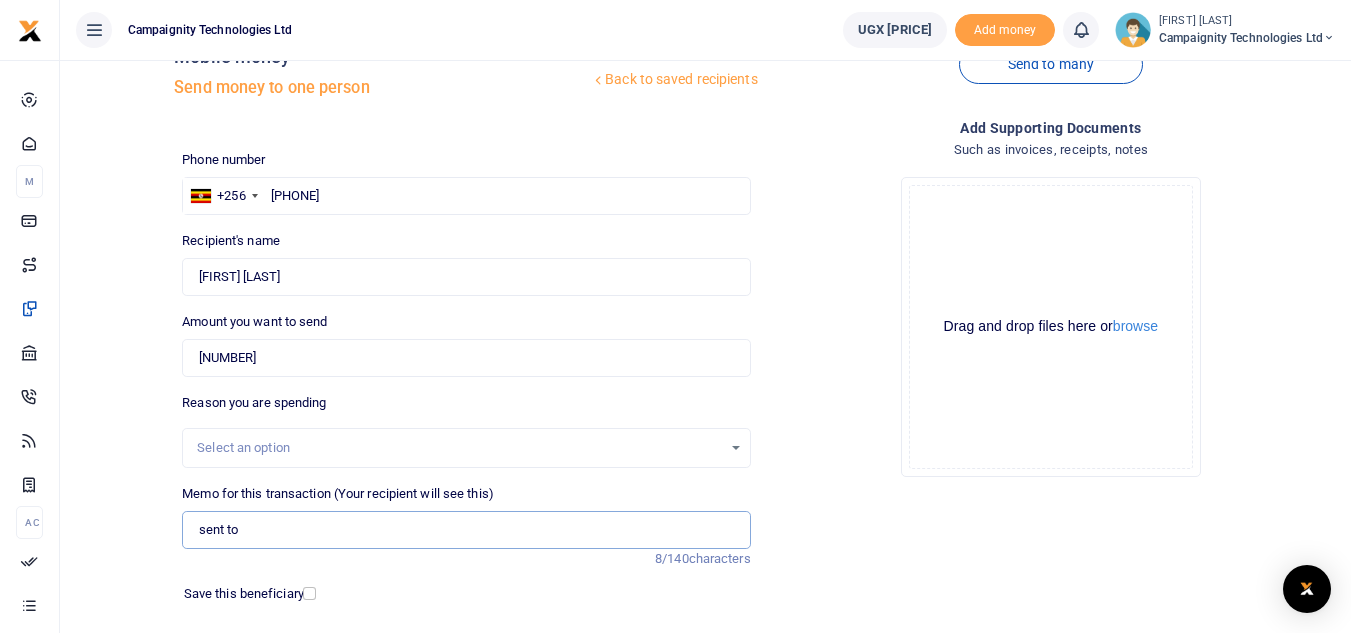 scroll, scrollTop: 0, scrollLeft: 0, axis: both 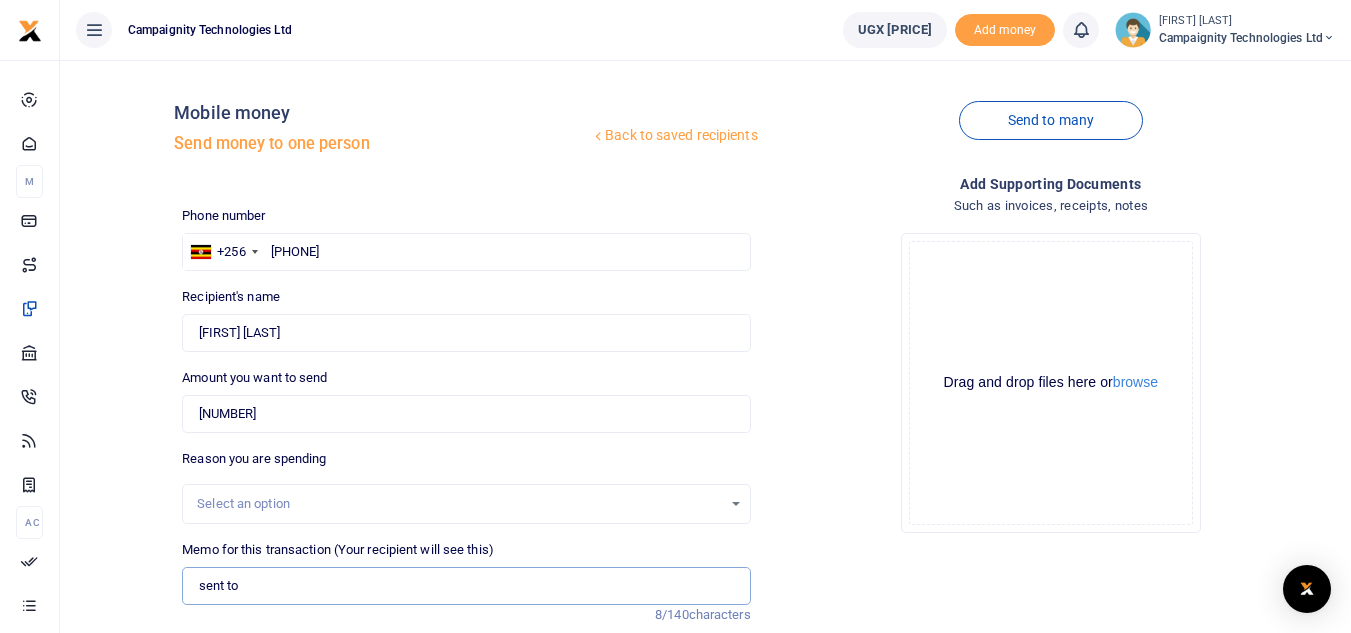 type on "sent to" 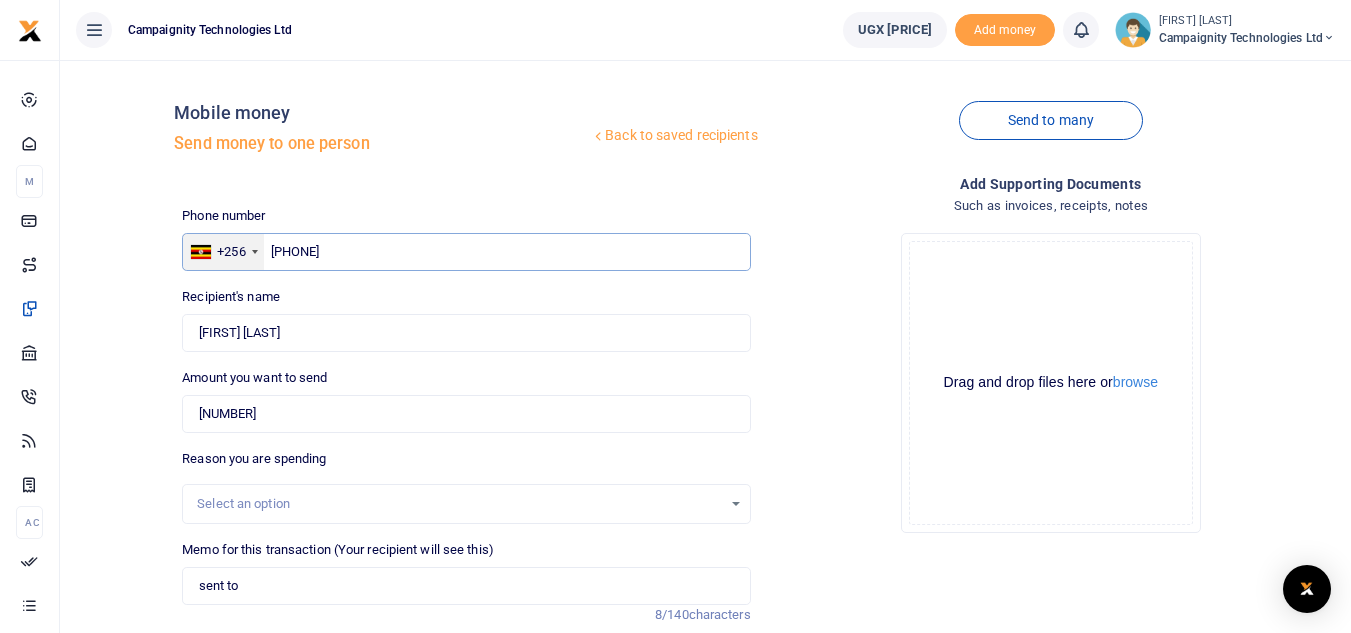 drag, startPoint x: 346, startPoint y: 263, endPoint x: 258, endPoint y: 253, distance: 88.56636 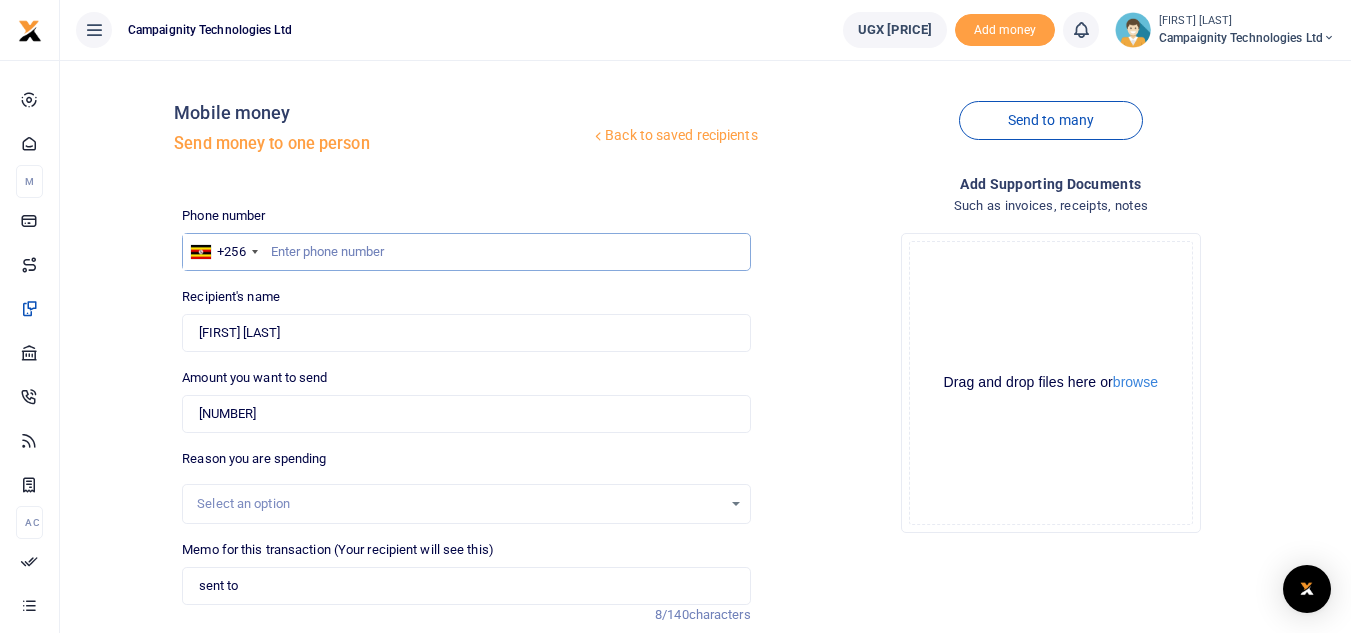 paste on "740 013303" 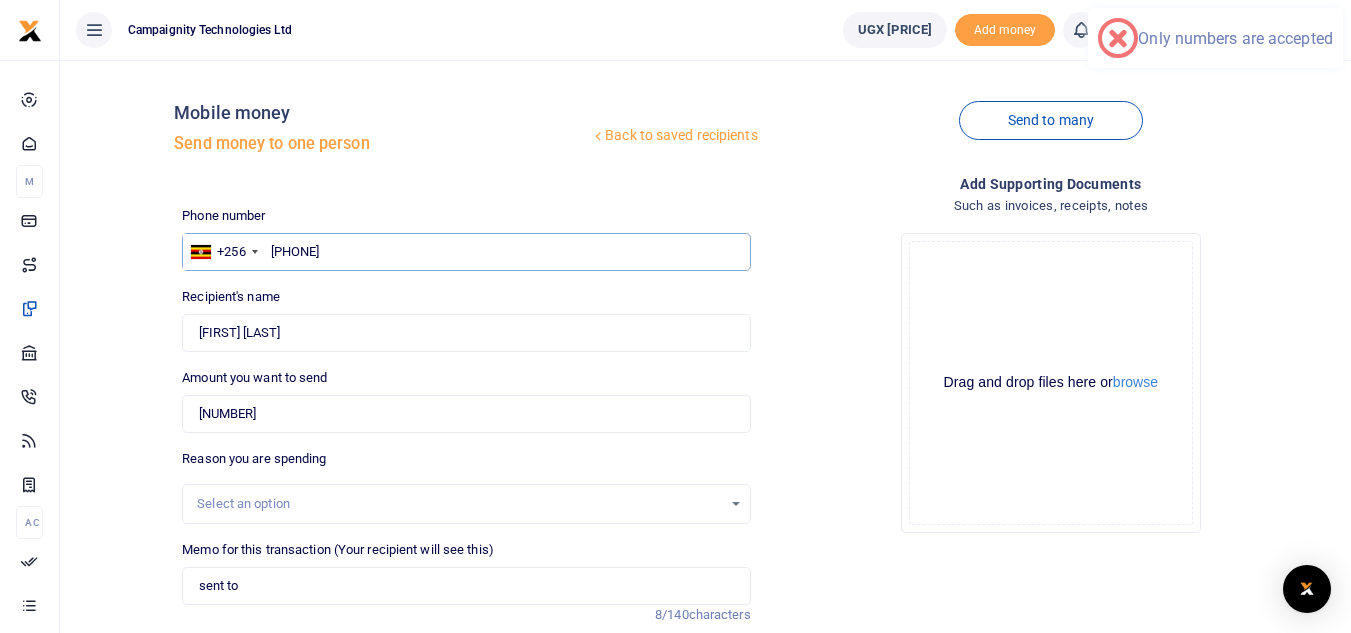 click on "740 013303" at bounding box center [466, 252] 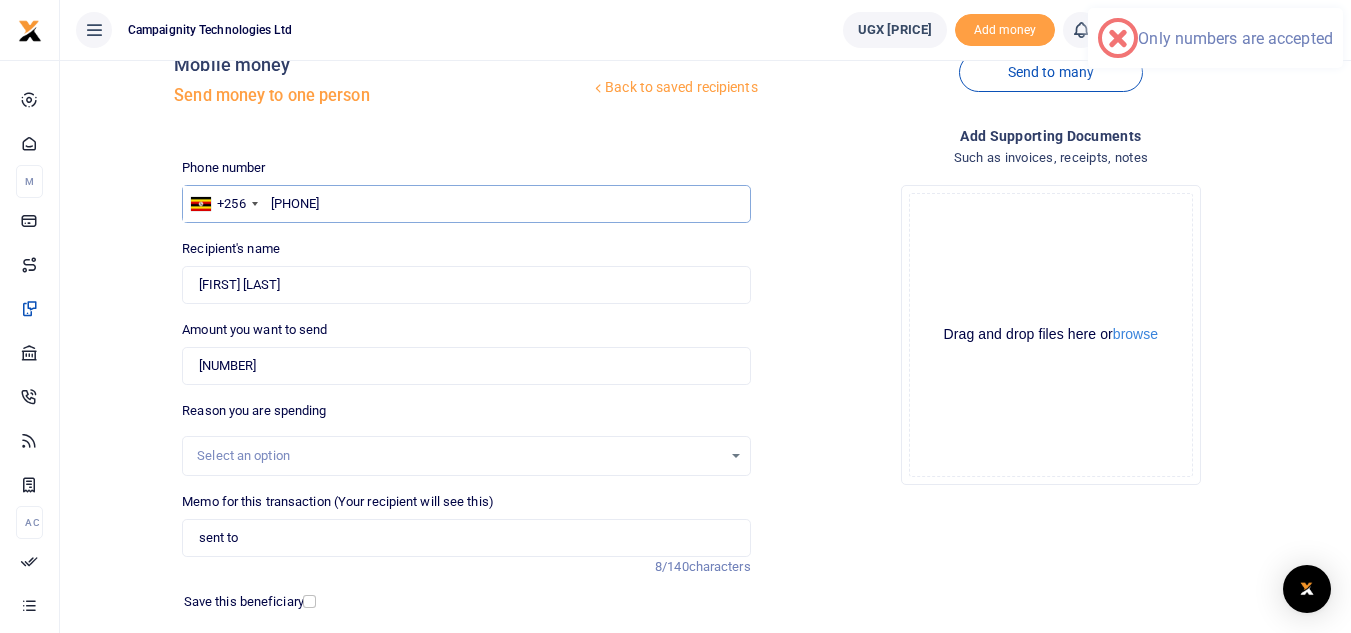 type on "Campaignity Ltd" 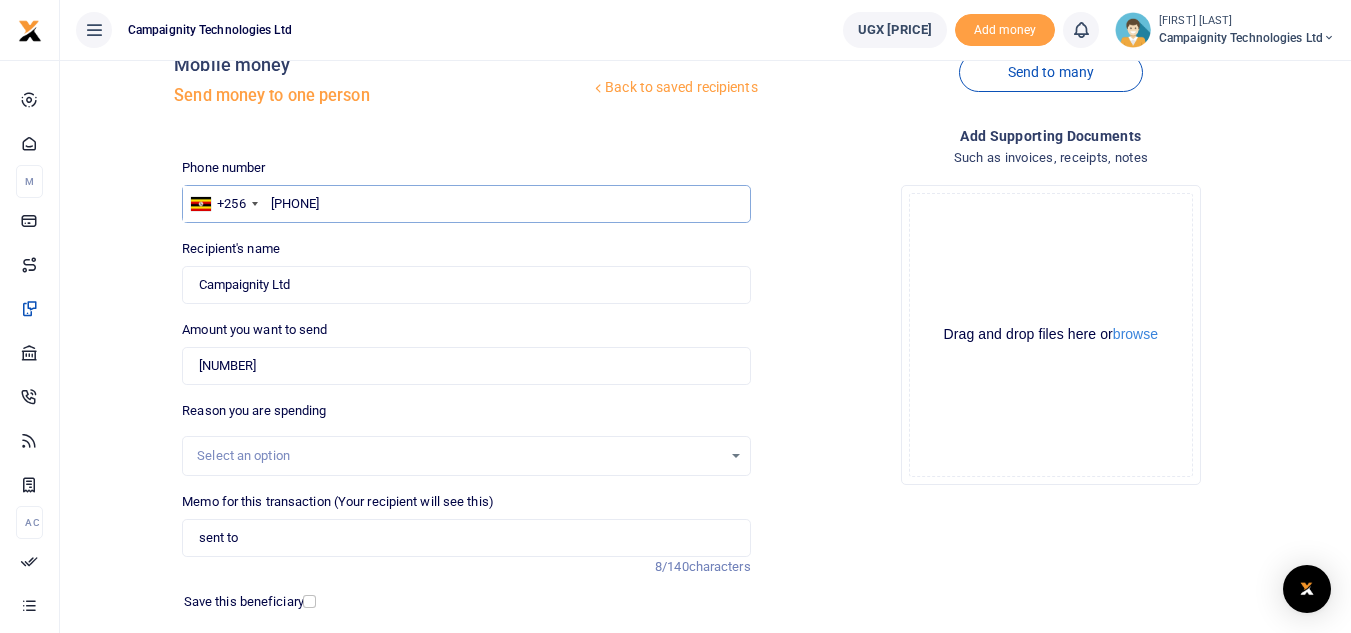 type on "740013303" 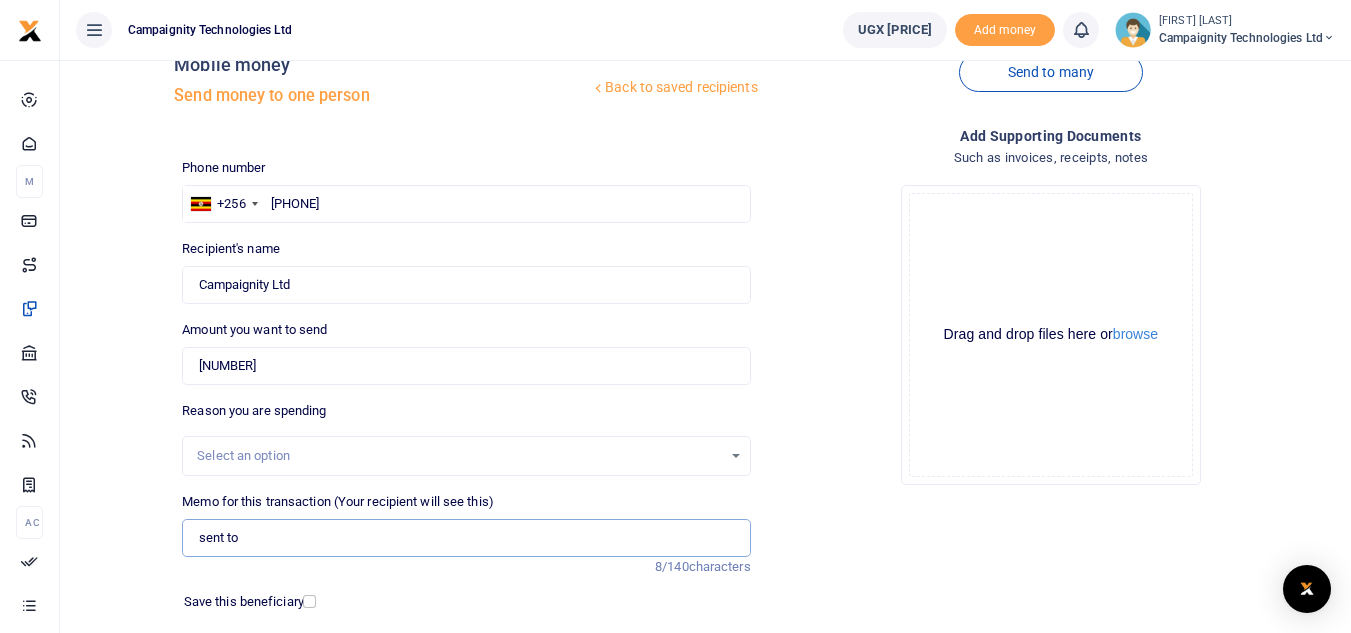 click on "sent to" at bounding box center (466, 538) 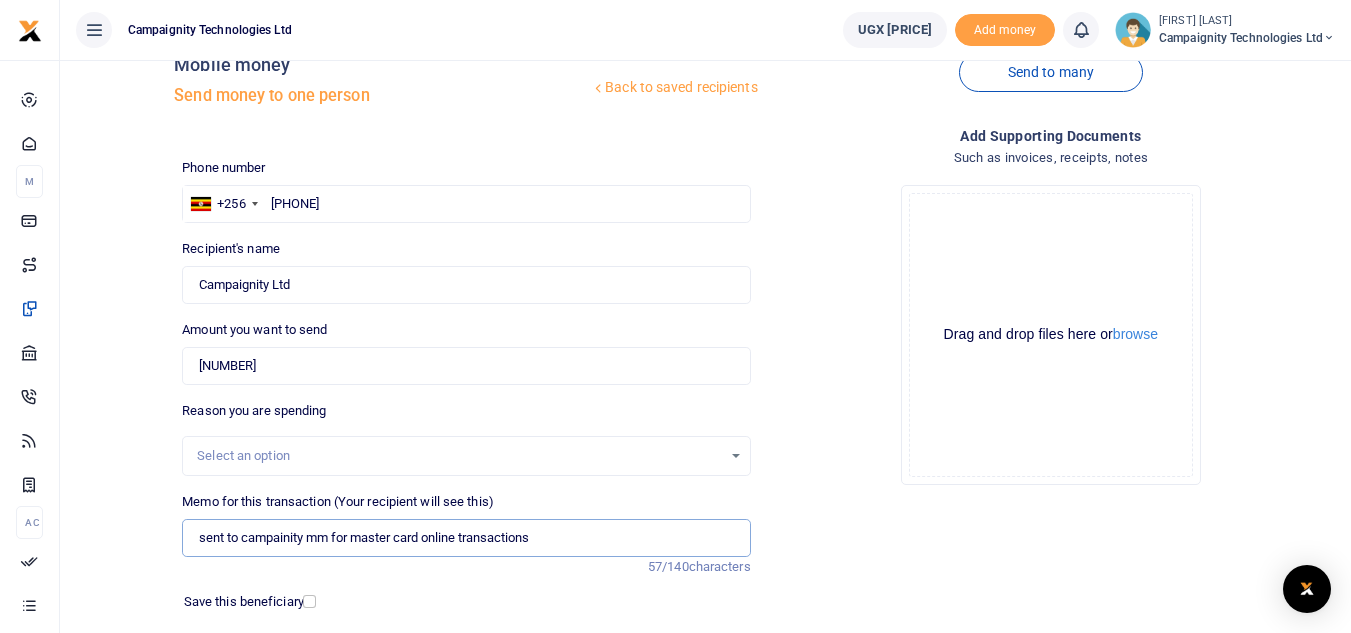 scroll, scrollTop: 0, scrollLeft: 0, axis: both 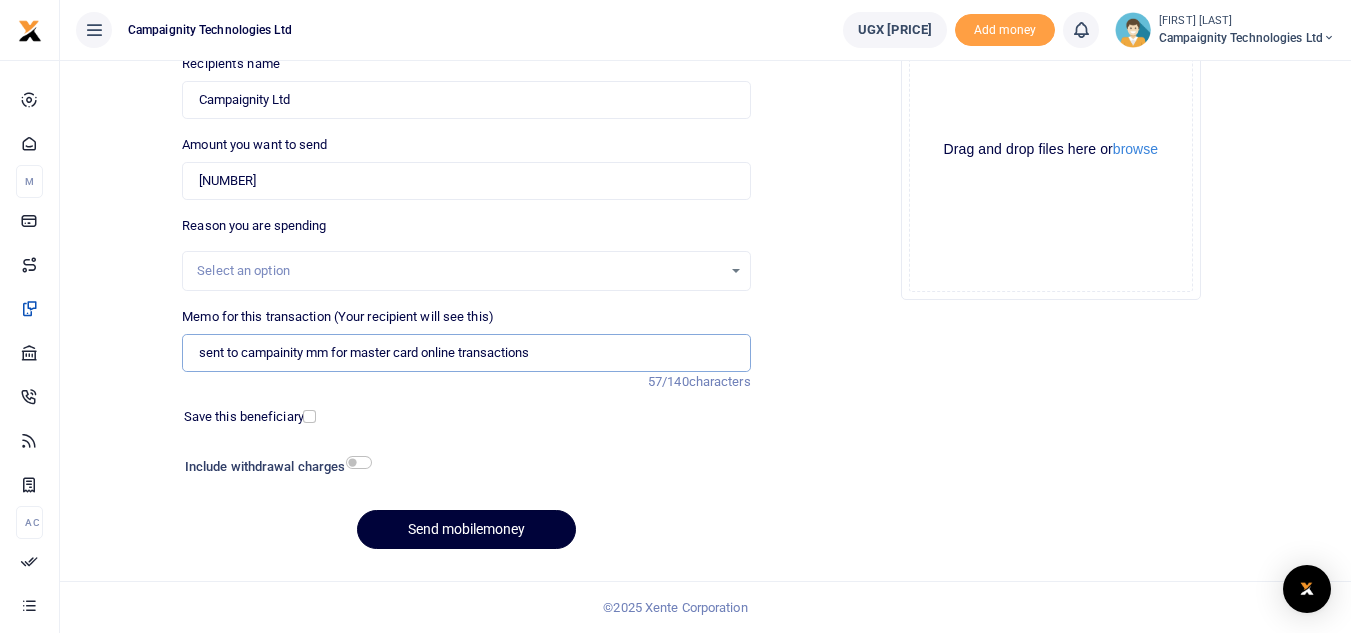 type on "sent to campainity mm for master card online transactions" 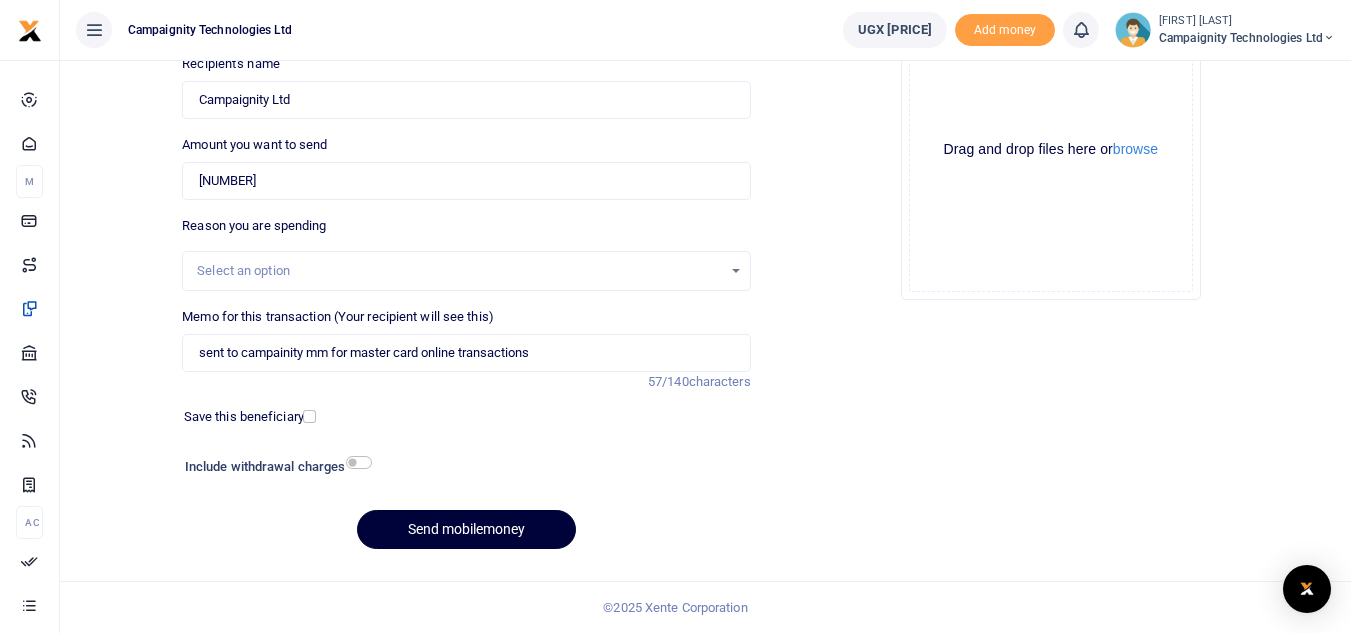 click on "Send mobilemoney" at bounding box center (466, 529) 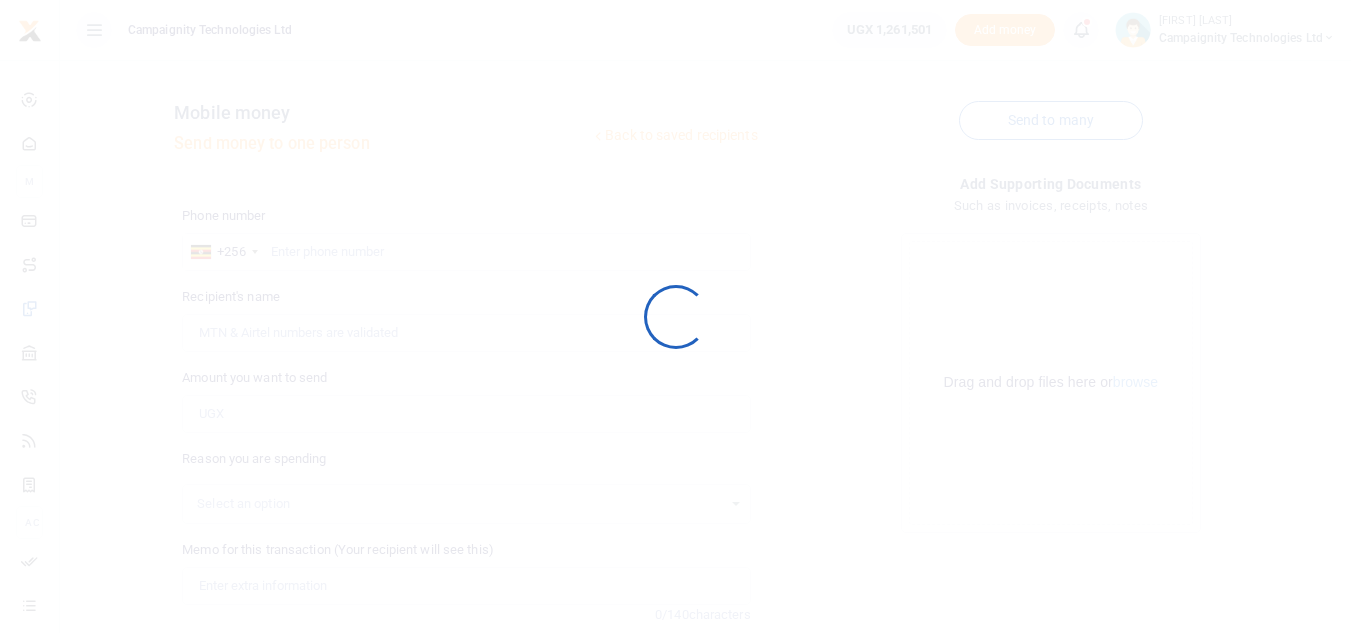 scroll, scrollTop: 233, scrollLeft: 0, axis: vertical 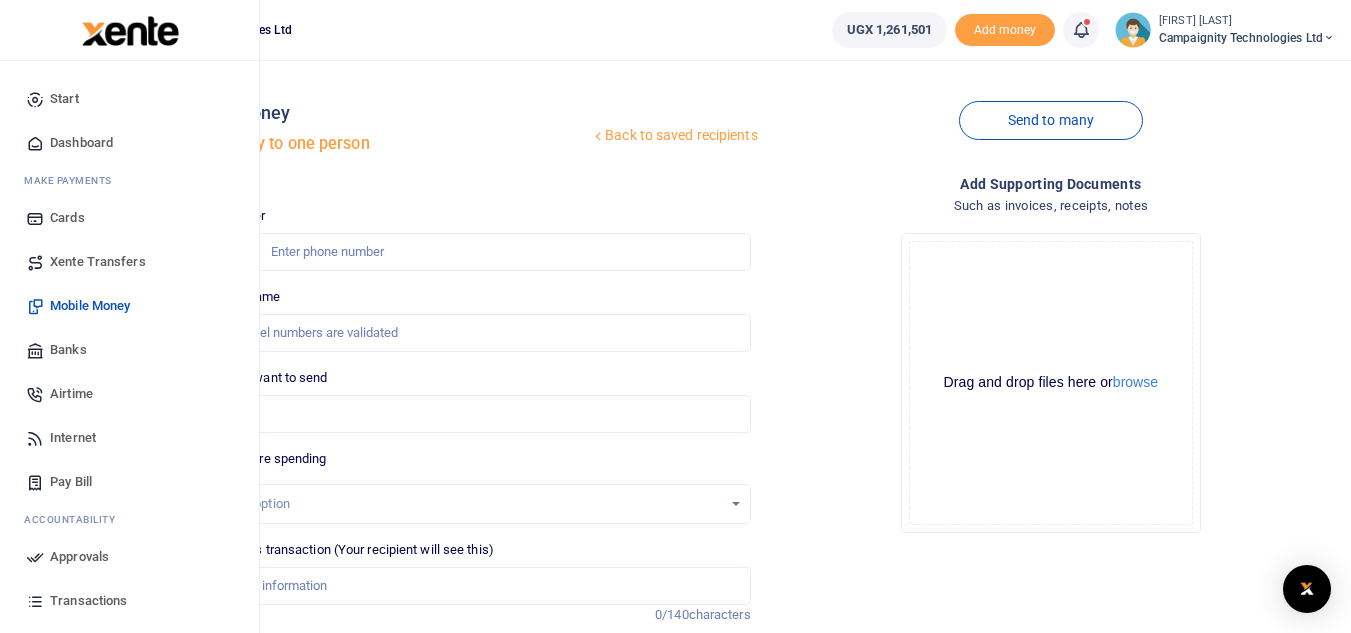 click on "Approvals" at bounding box center (79, 557) 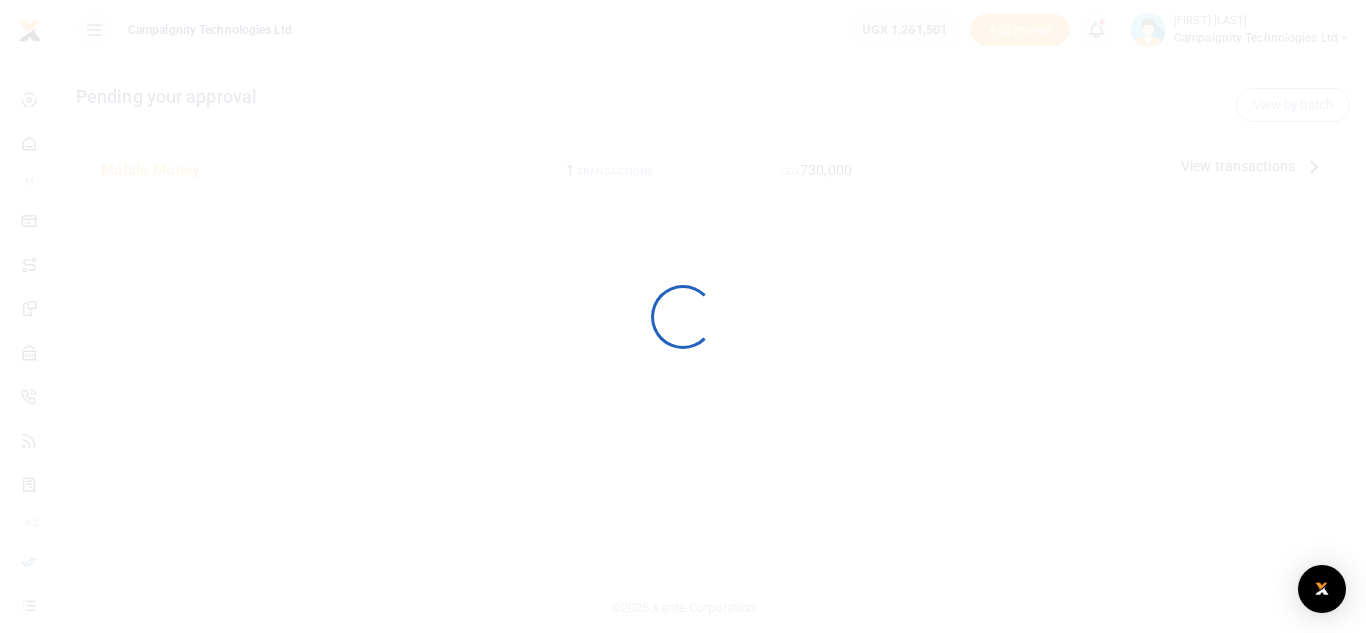 scroll, scrollTop: 0, scrollLeft: 0, axis: both 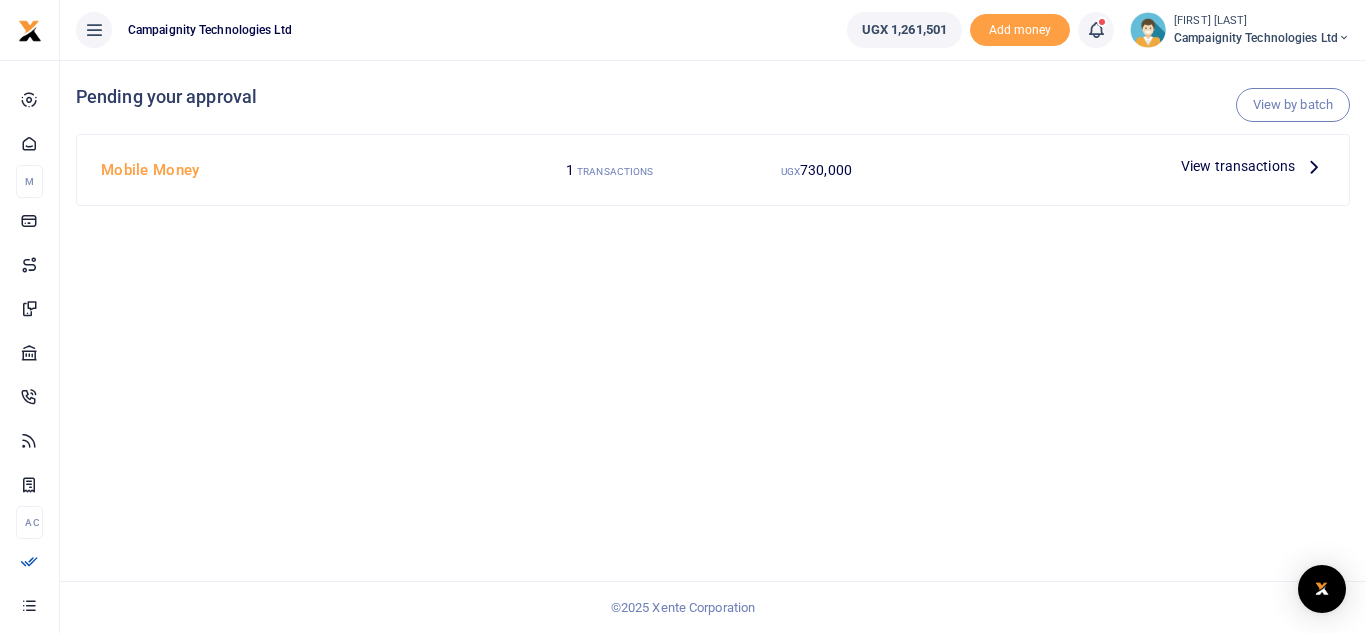 click on "View transactions" at bounding box center [1238, 166] 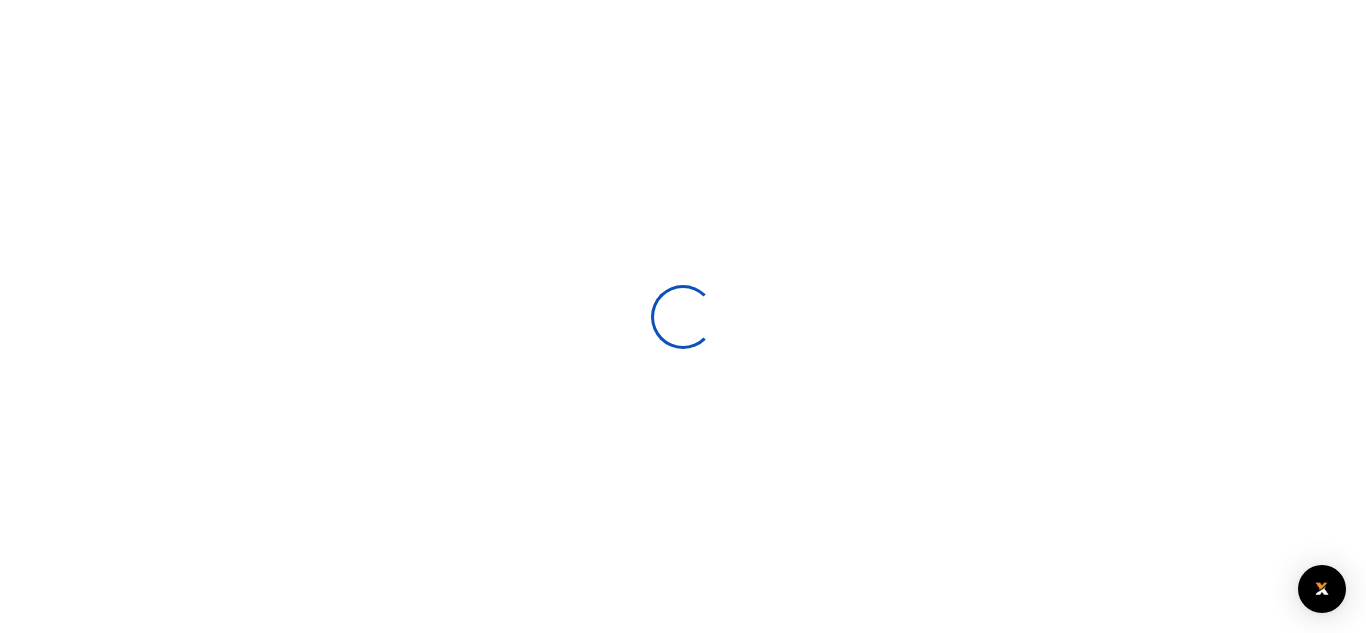 scroll, scrollTop: 0, scrollLeft: 0, axis: both 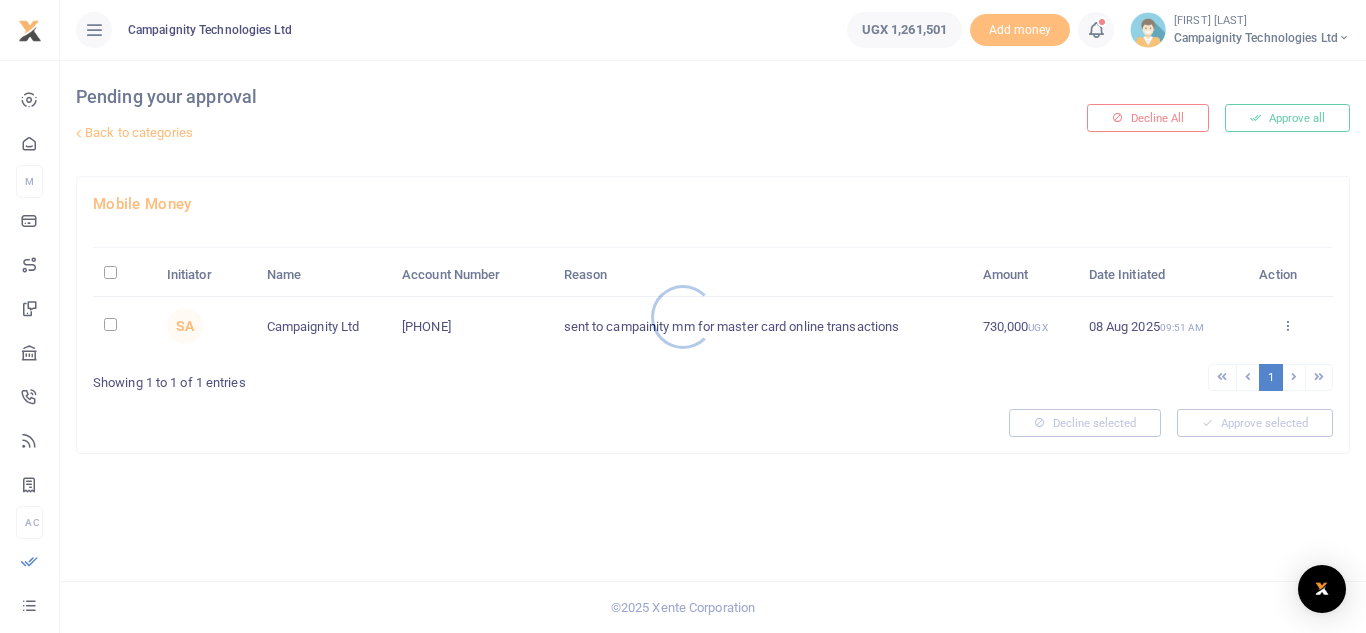 click at bounding box center (683, 316) 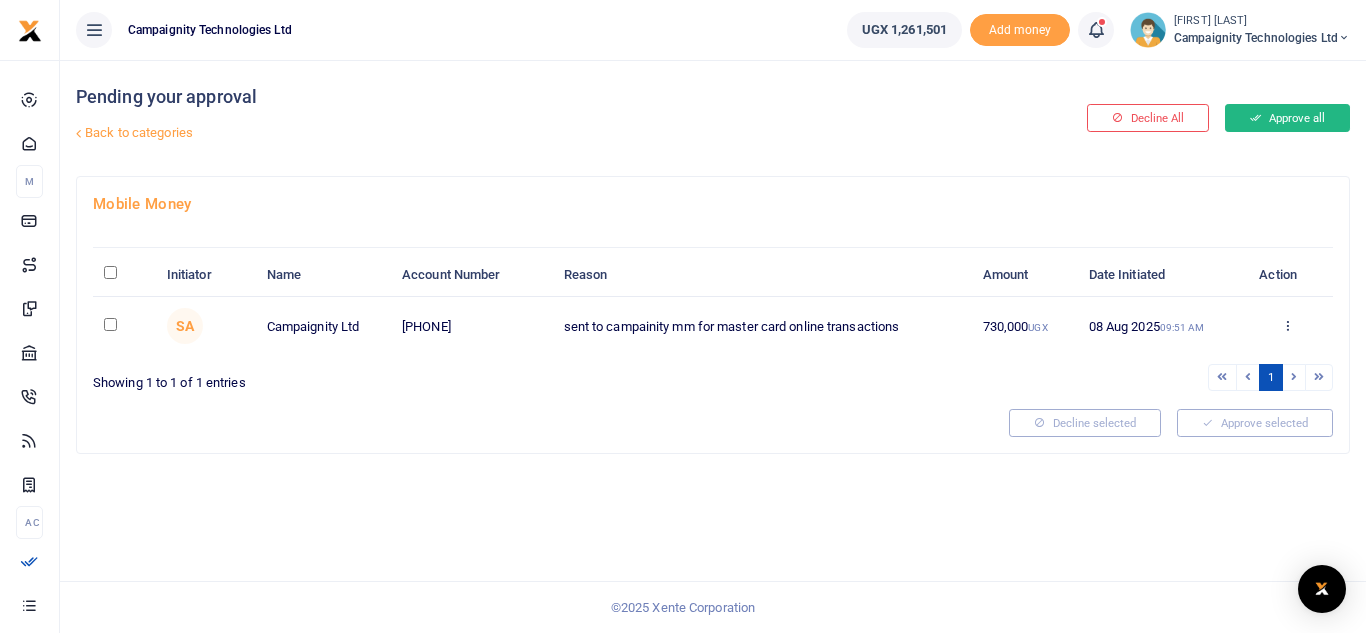 click on "Approve all" at bounding box center (1287, 118) 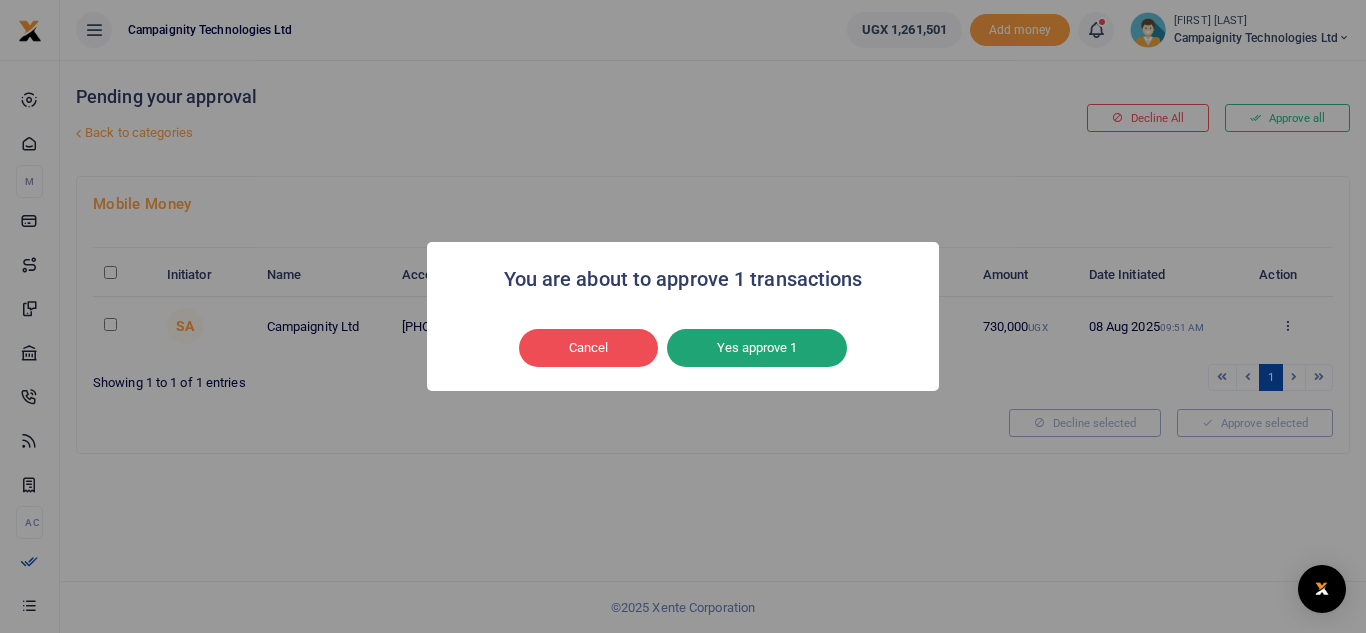 click on "Yes approve 1" at bounding box center (757, 348) 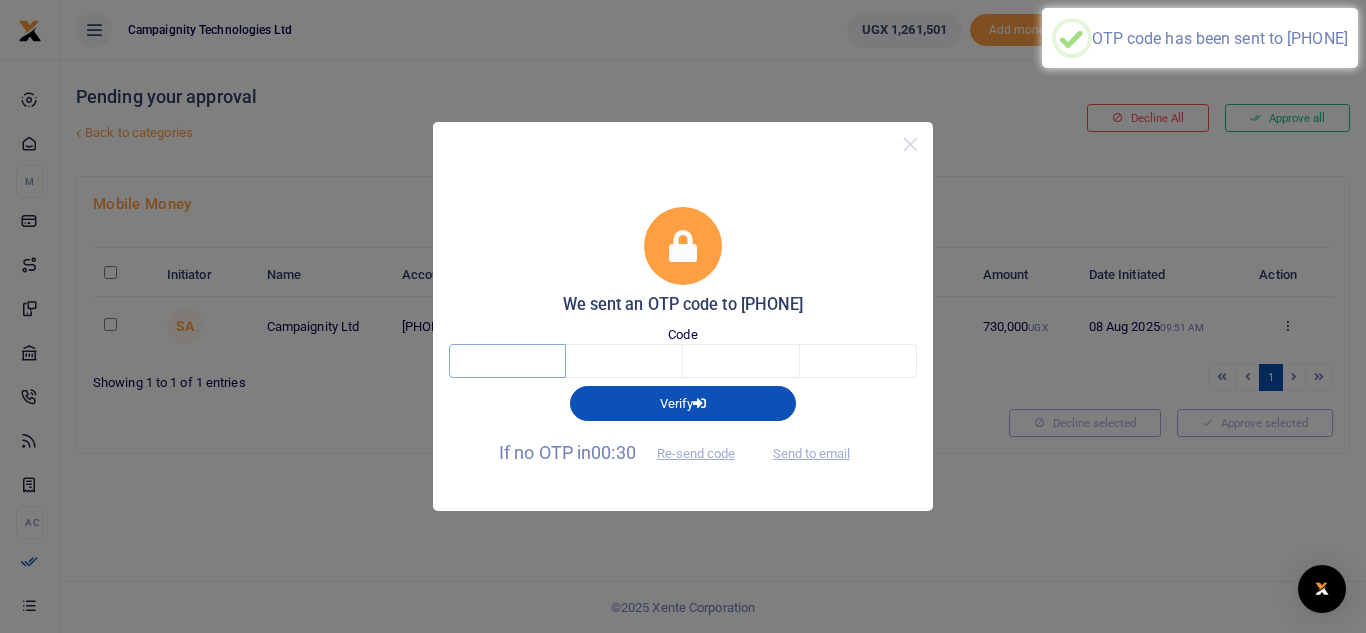 click at bounding box center (507, 361) 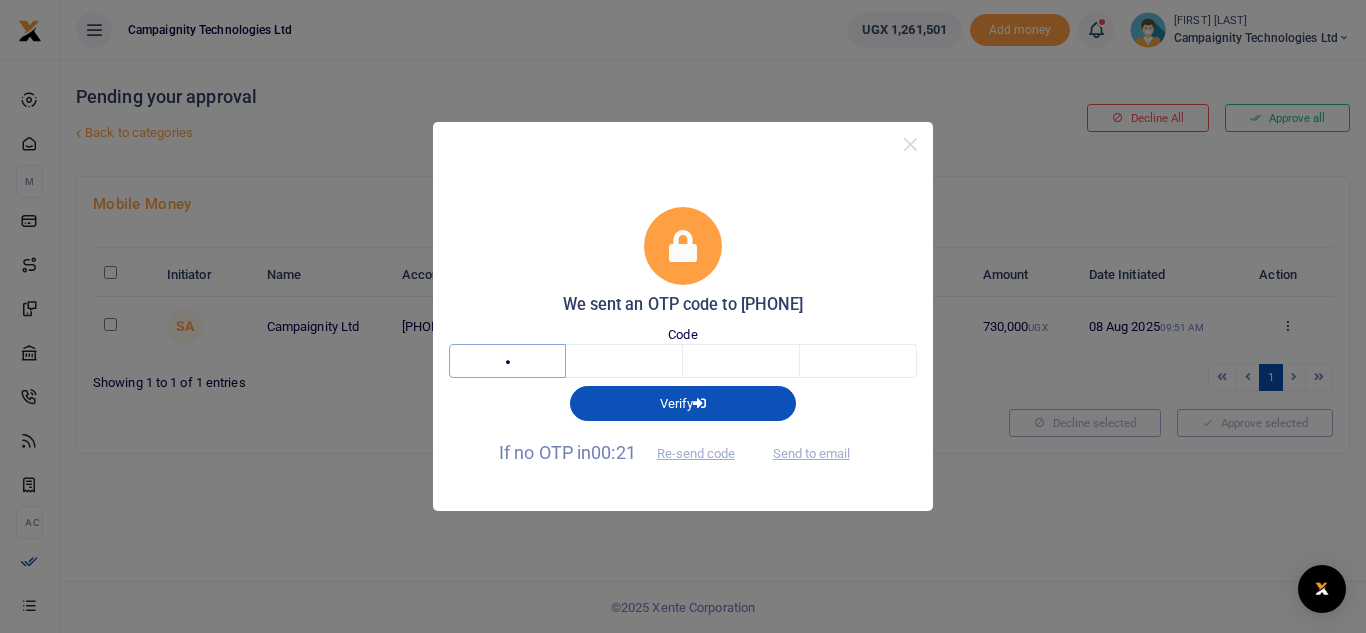 type on "3" 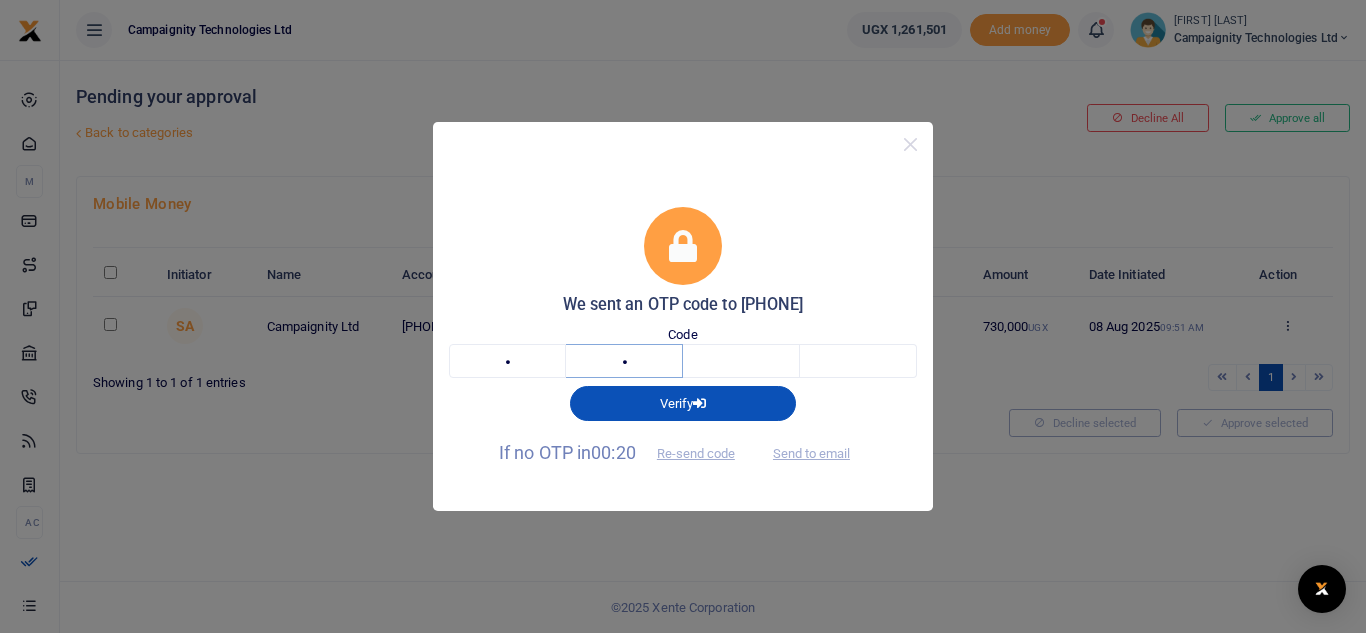 type on "2" 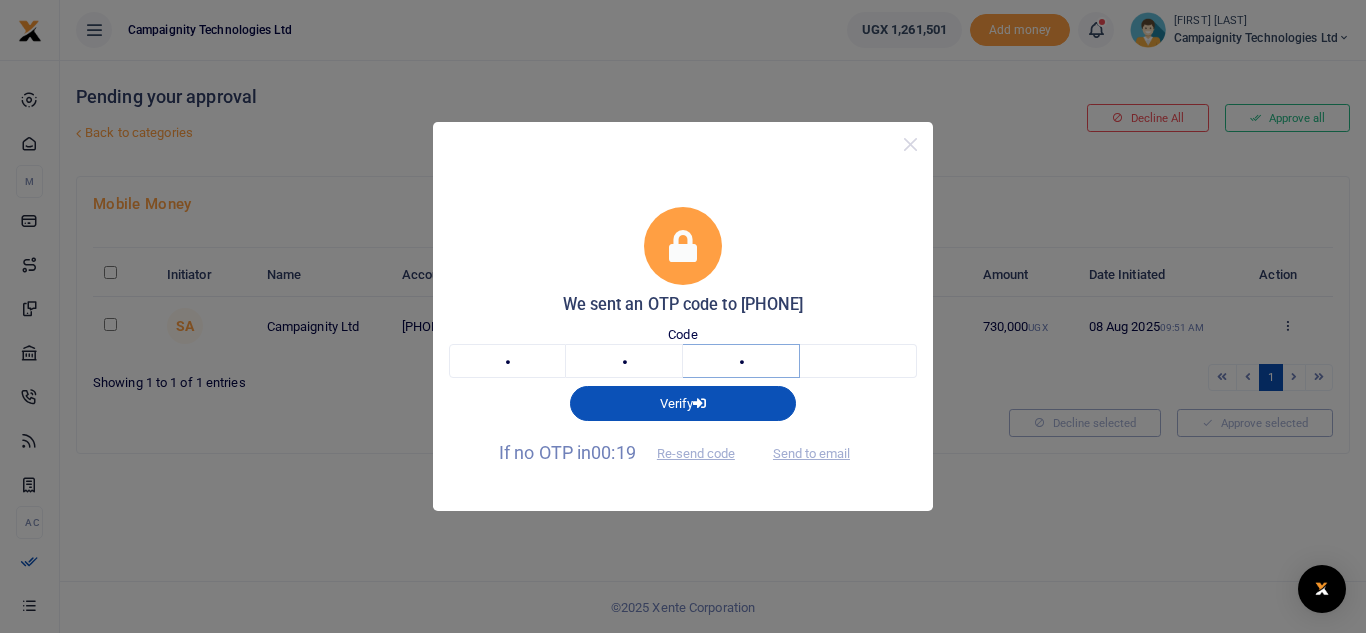 type on "1" 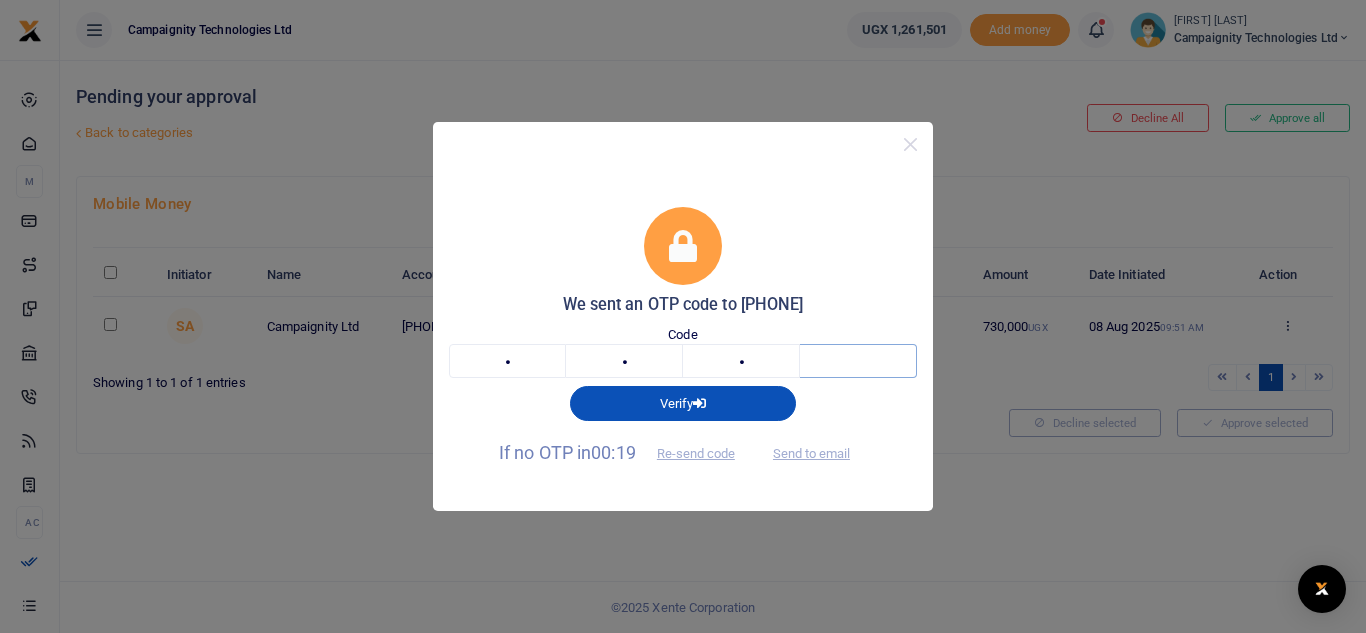 type on "4" 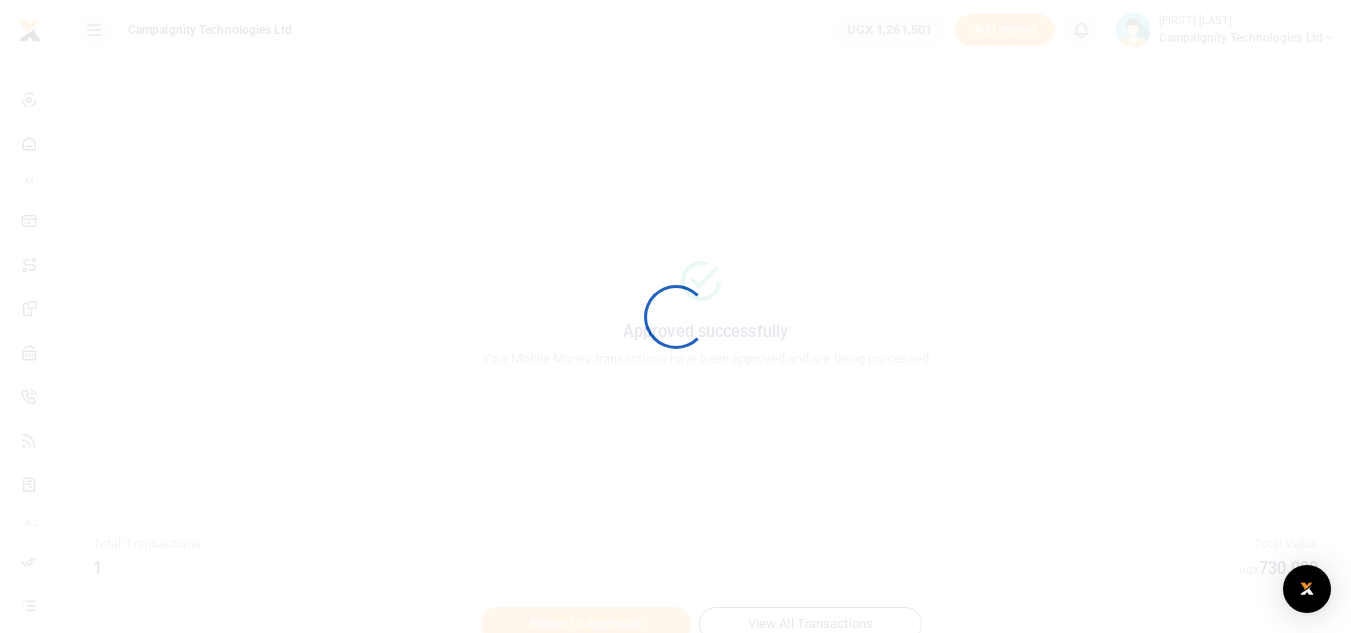 scroll, scrollTop: 0, scrollLeft: 0, axis: both 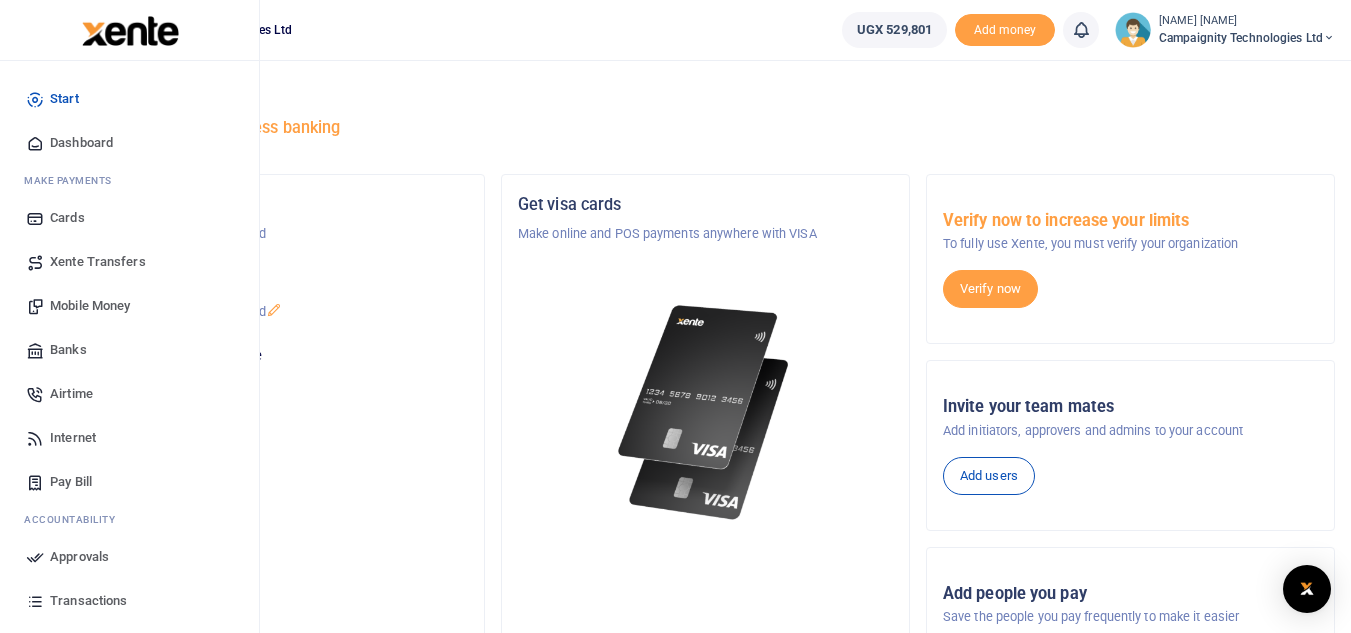 click on "Mobile Money" at bounding box center (90, 306) 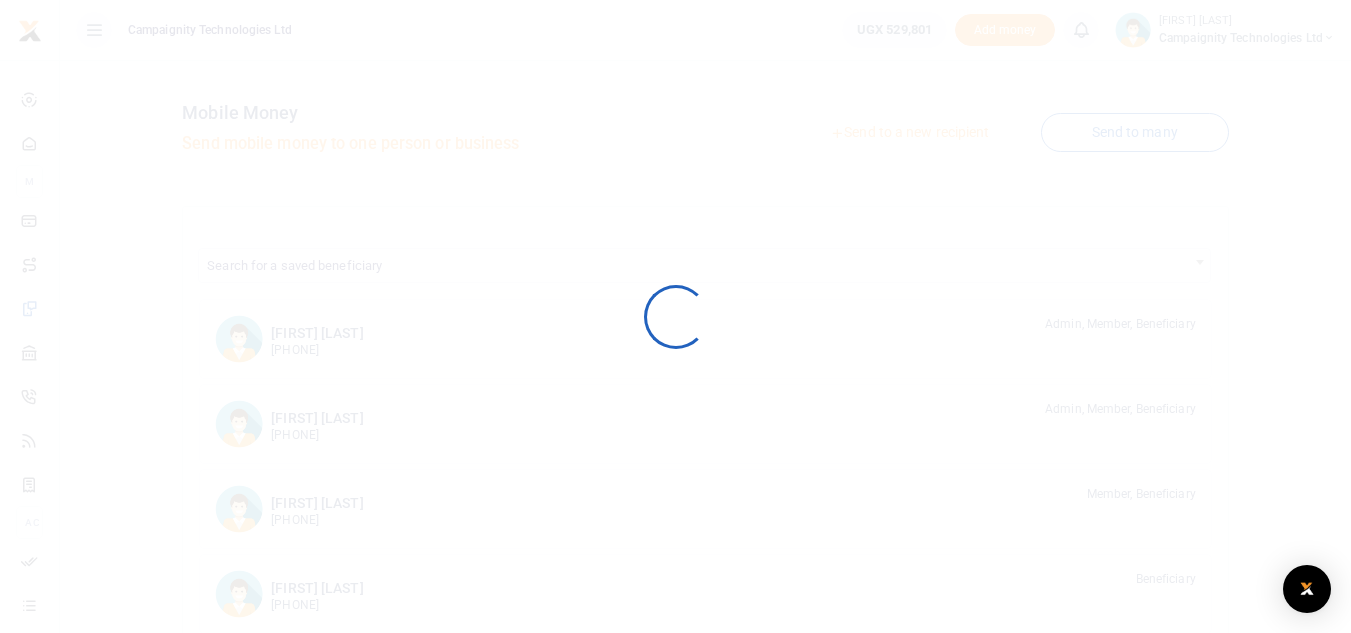 scroll, scrollTop: 0, scrollLeft: 0, axis: both 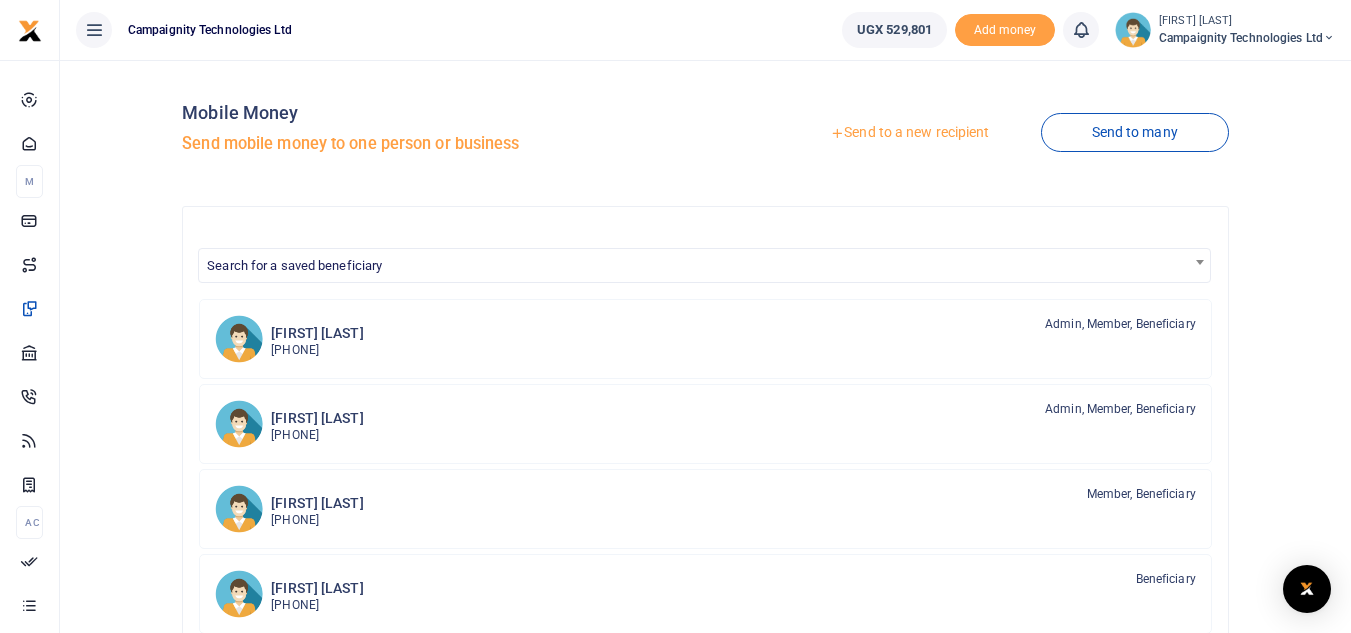 click on "Send to a new recipient" at bounding box center [909, 133] 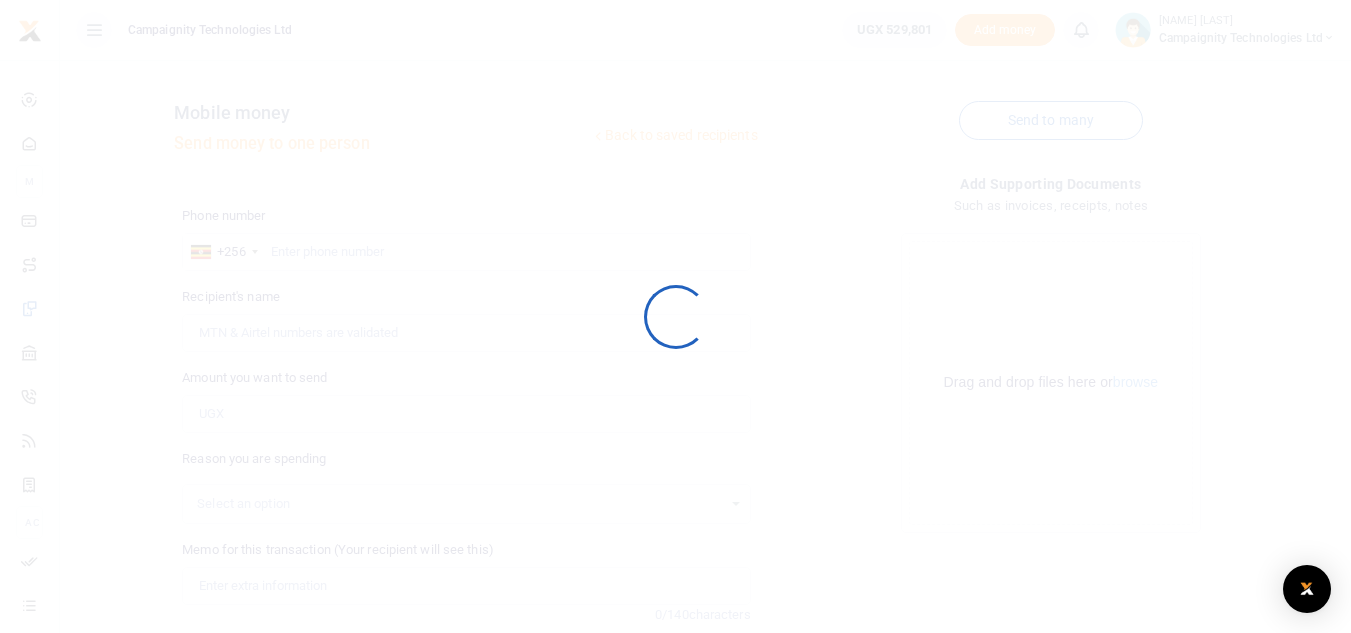scroll, scrollTop: 0, scrollLeft: 0, axis: both 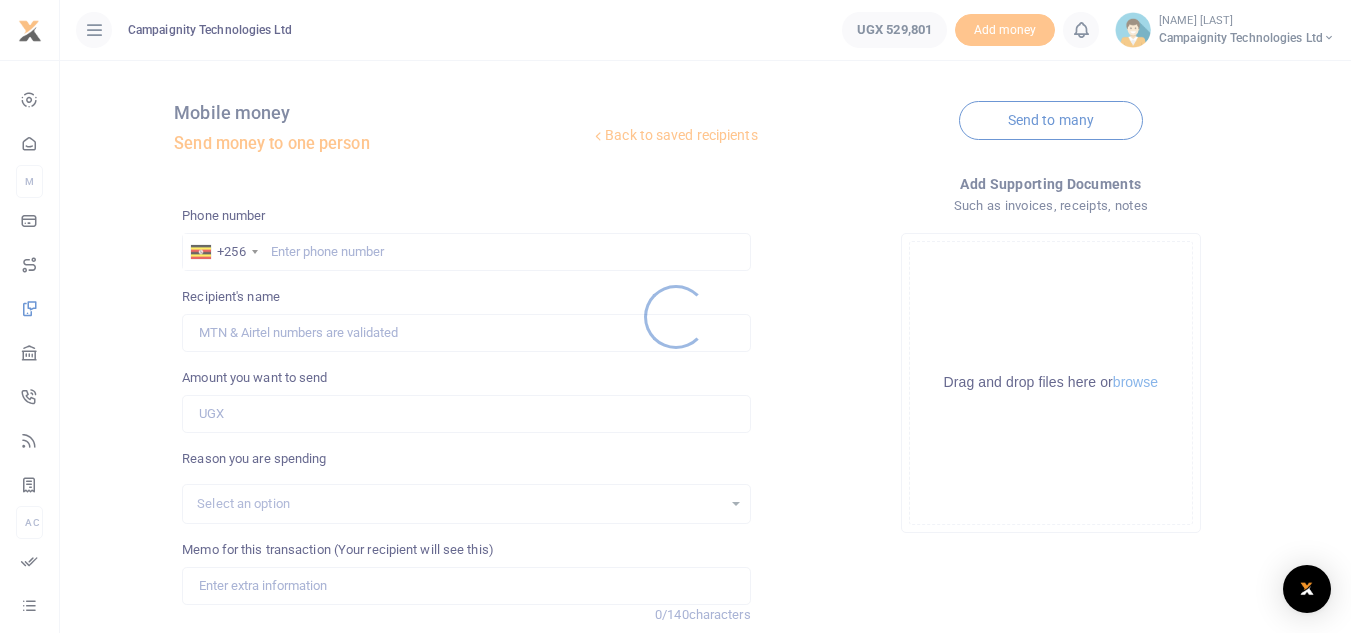 click at bounding box center (675, 316) 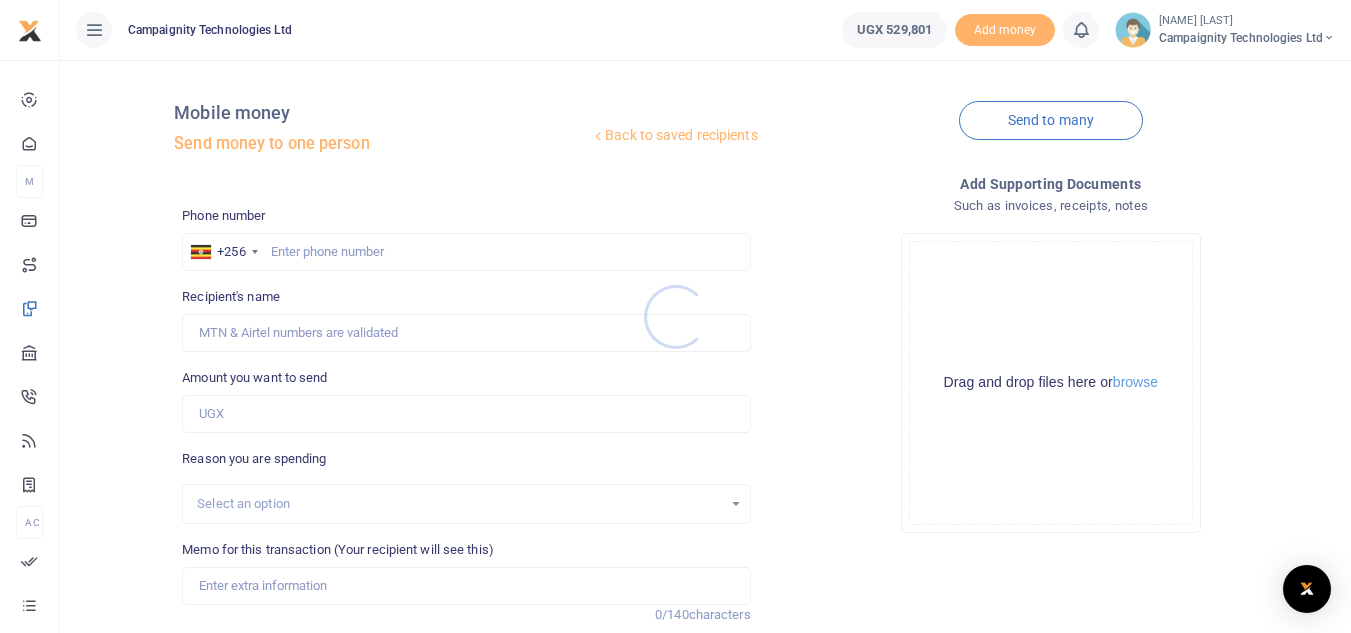click at bounding box center [675, 316] 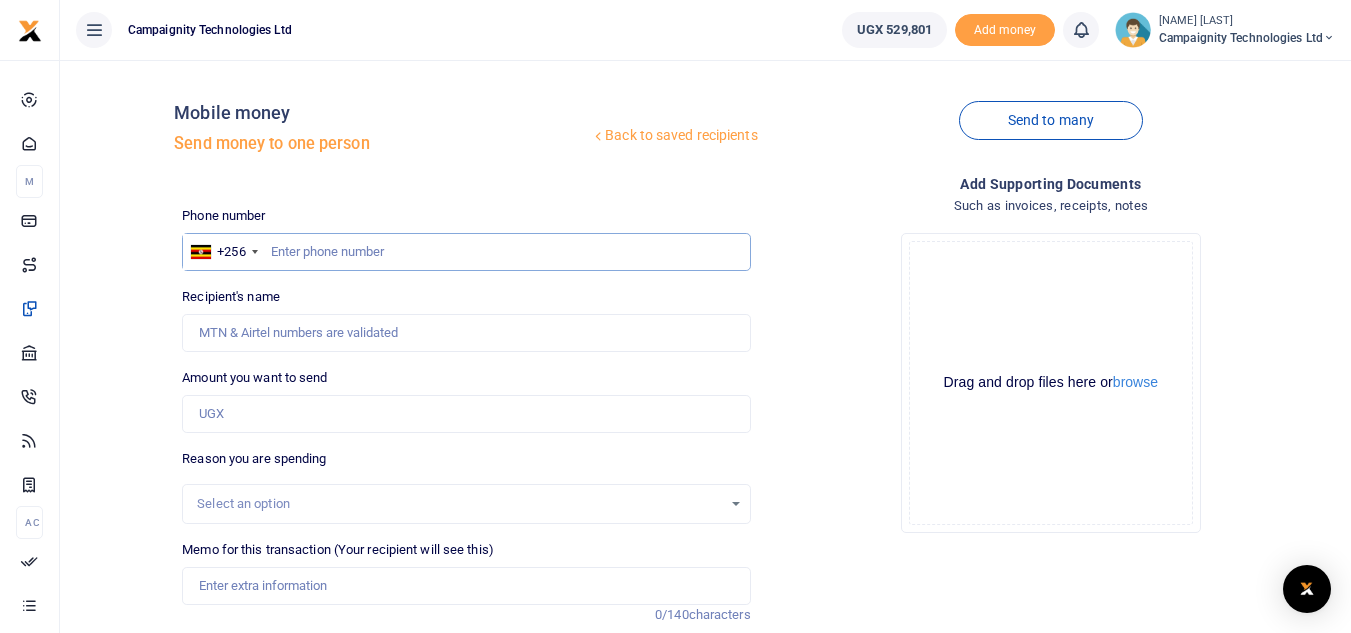 click at bounding box center (466, 252) 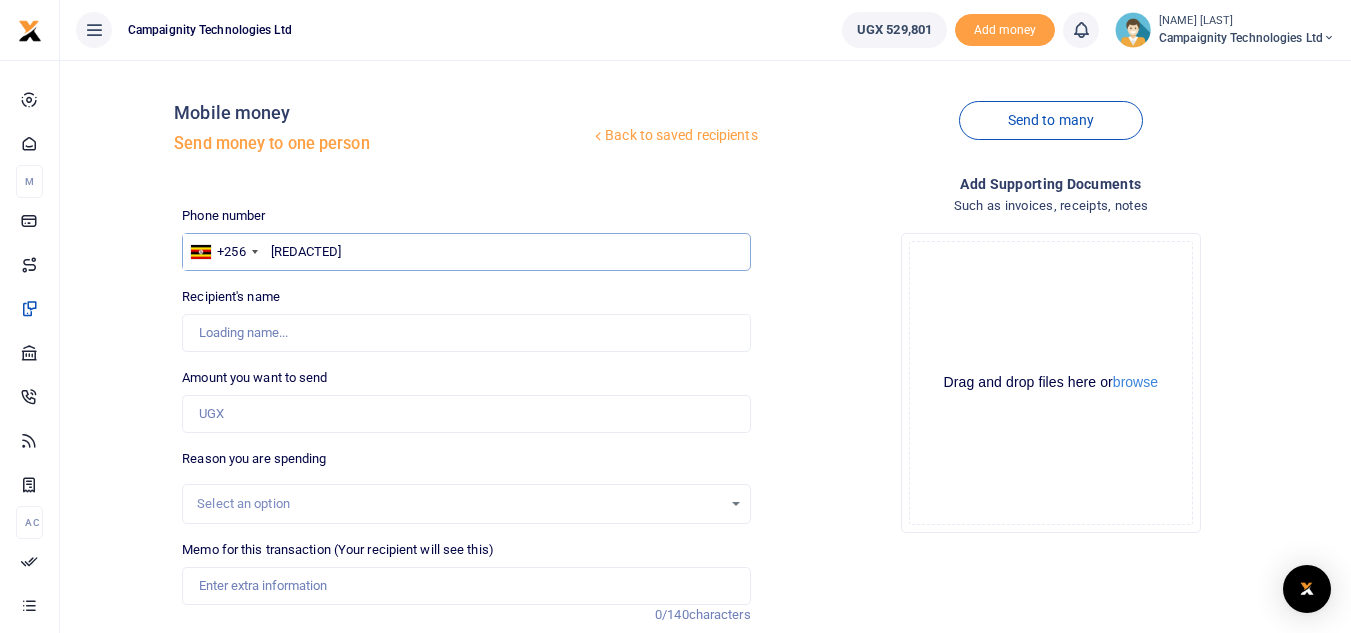 type on "[REDACTED]" 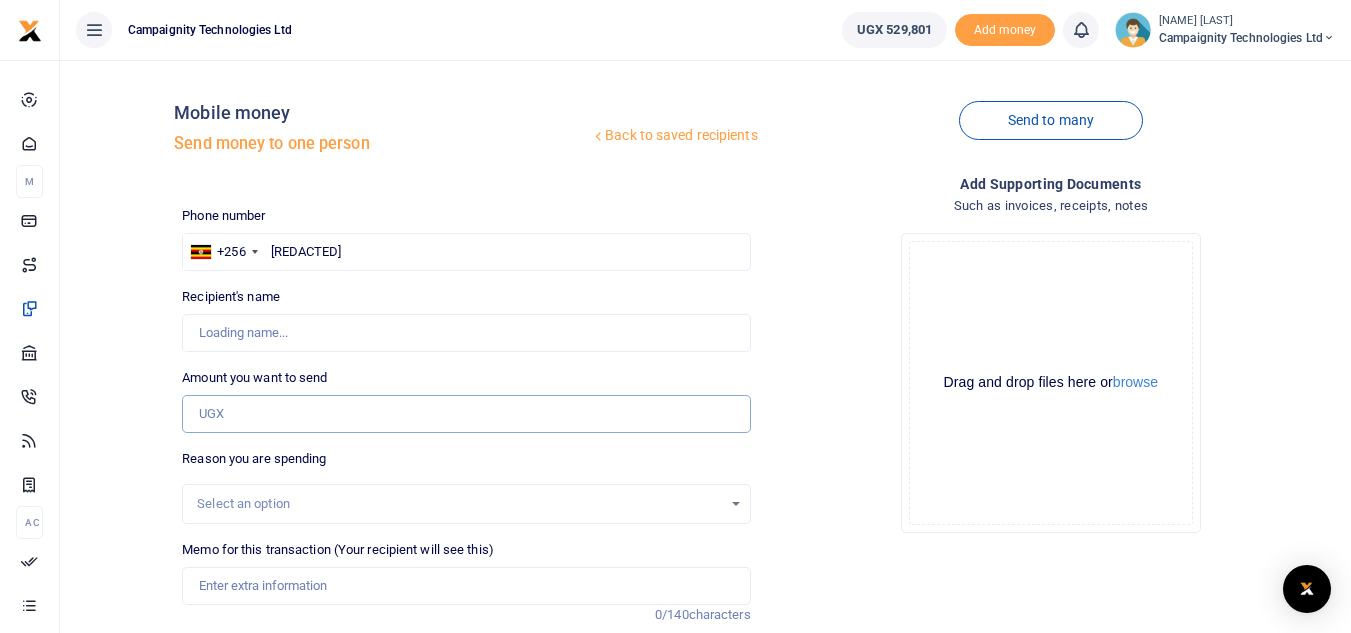 click on "Amount you want to send" at bounding box center (466, 414) 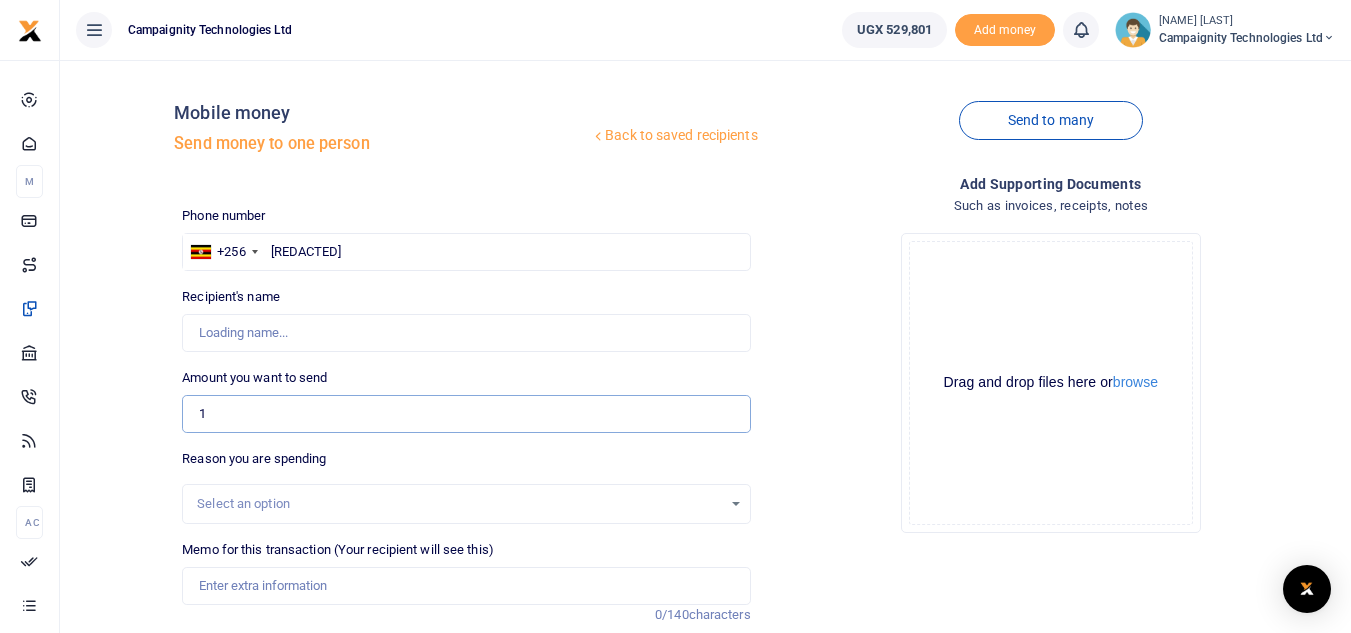 type on "15" 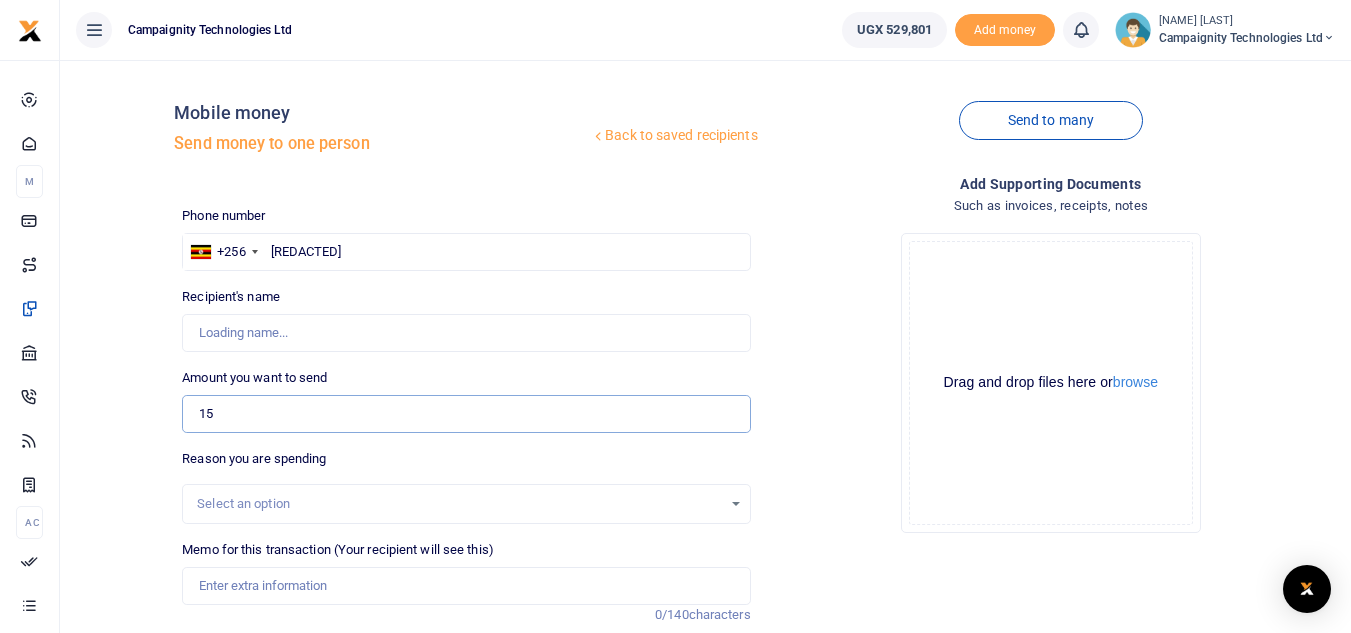 type on "[NAME] [LAST]" 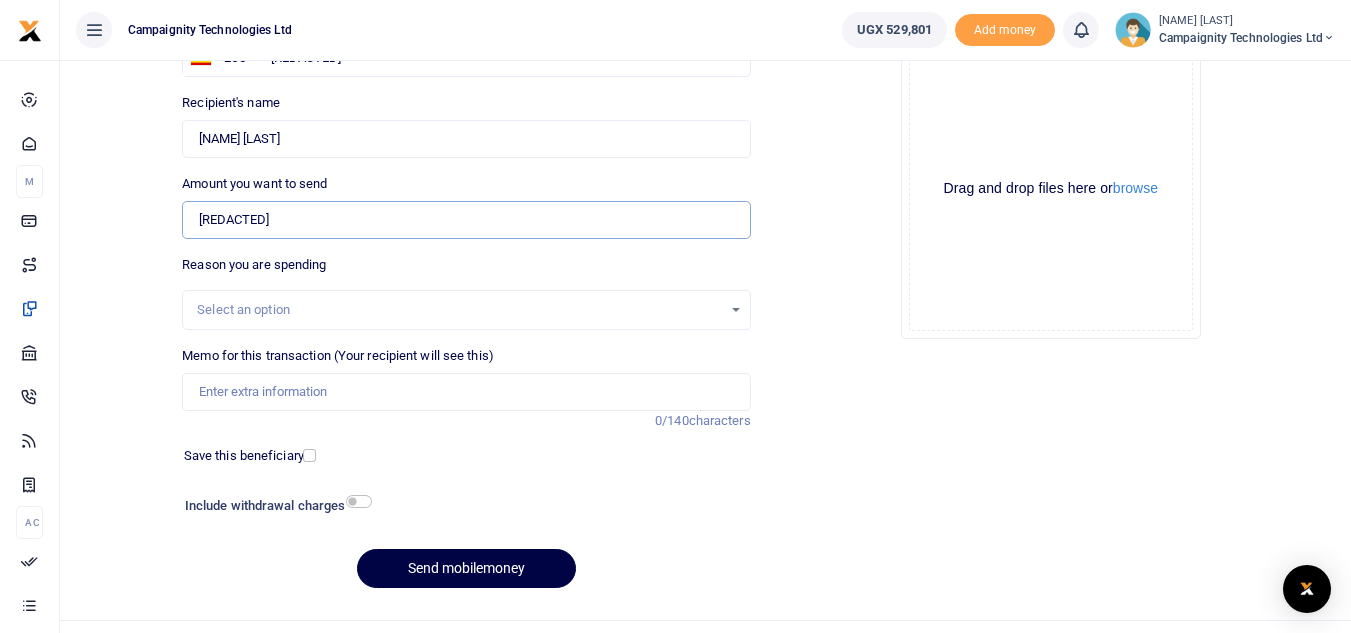 scroll, scrollTop: 233, scrollLeft: 0, axis: vertical 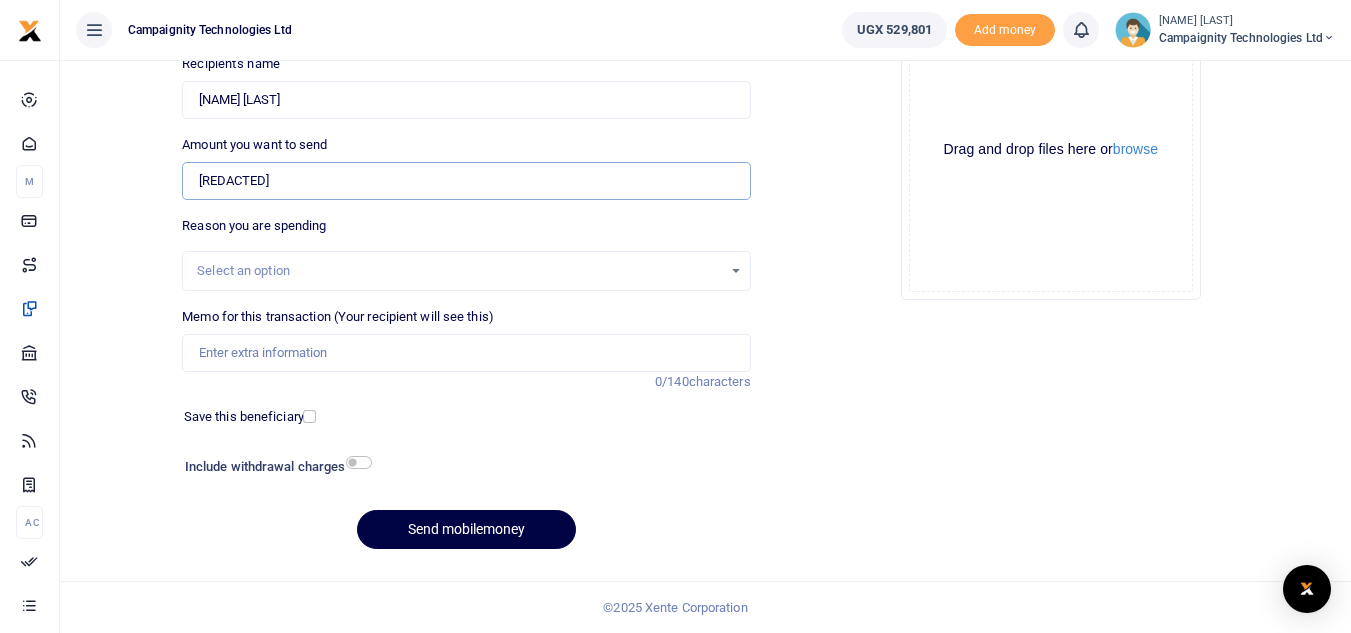 type on "[REDACTED]" 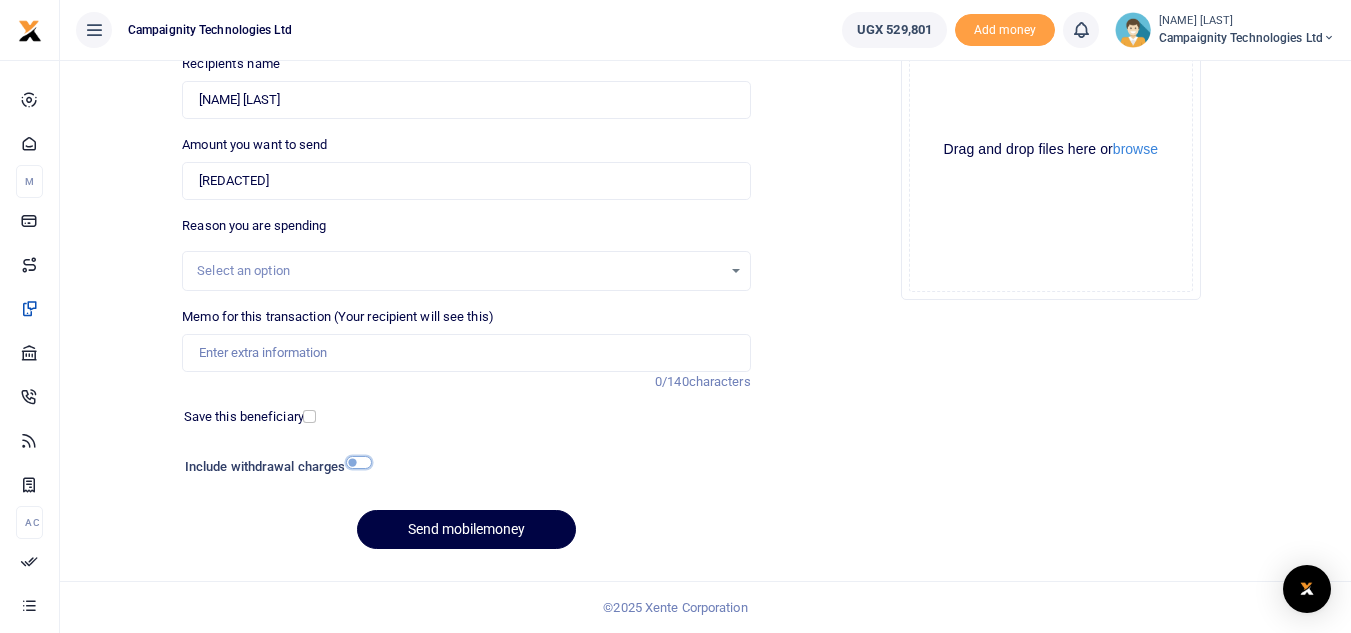 click at bounding box center (359, 462) 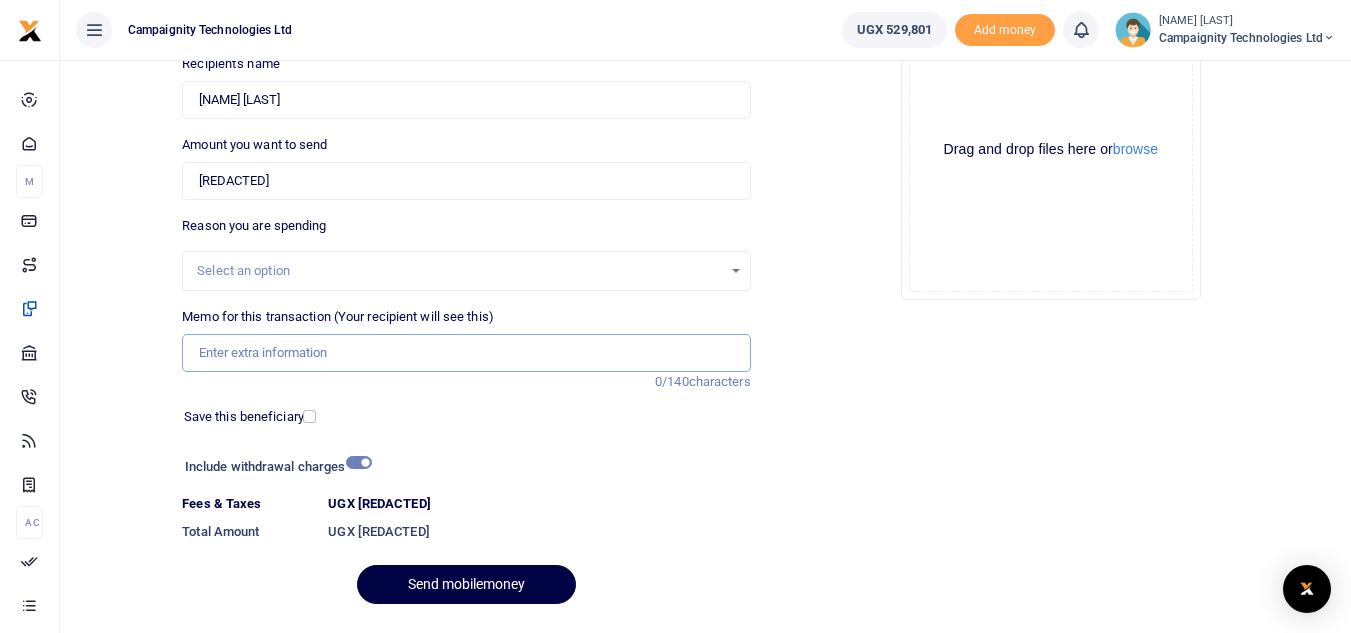 click on "Memo for this transaction (Your recipient will see this)" at bounding box center (466, 353) 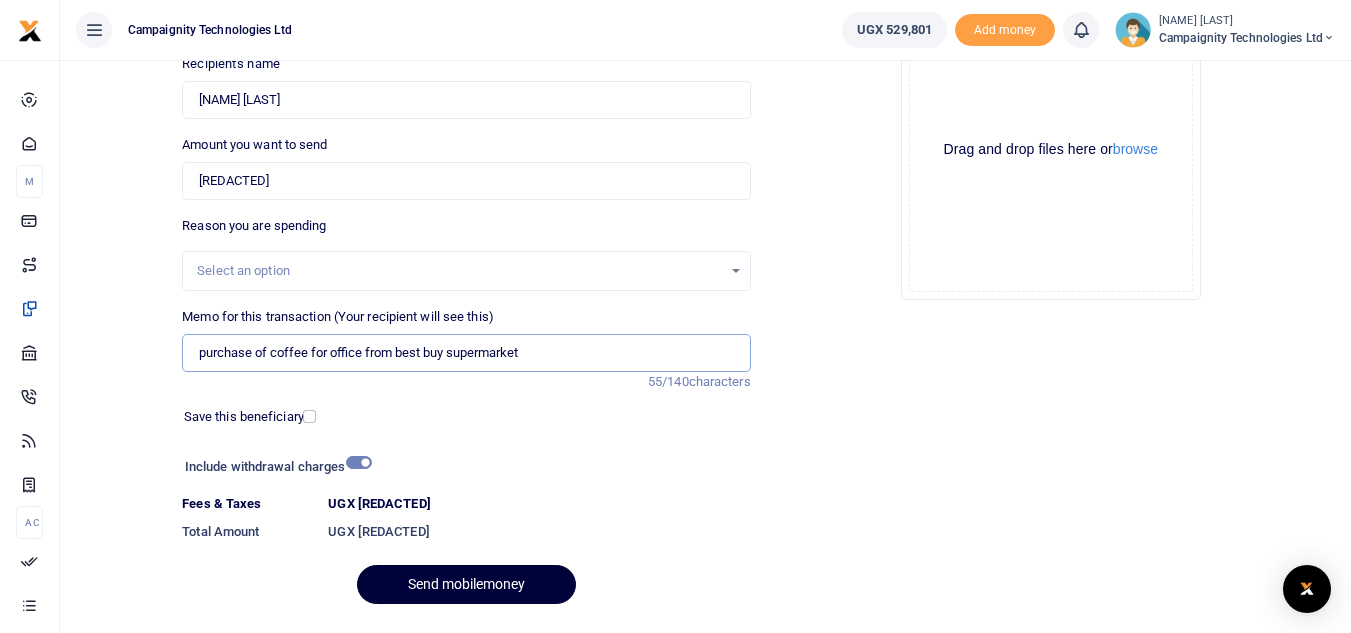 type on "purchase of coffee for office from best buy supermarket" 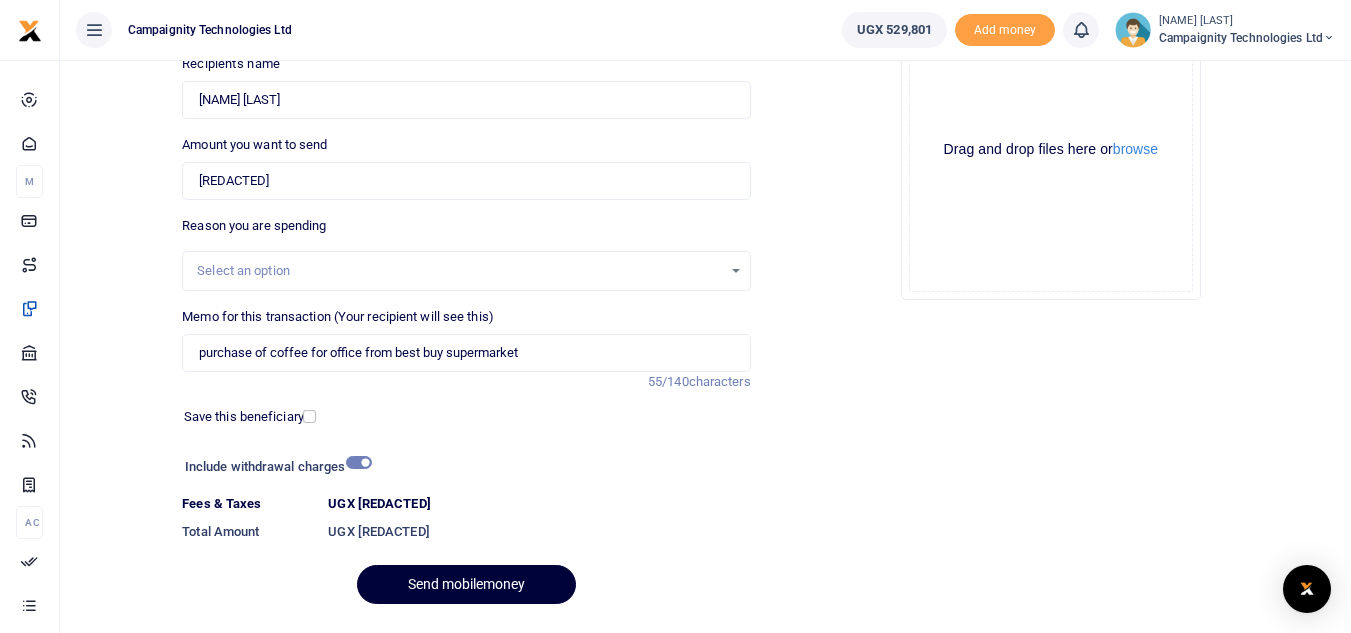 click on "Send mobilemoney" at bounding box center [466, 584] 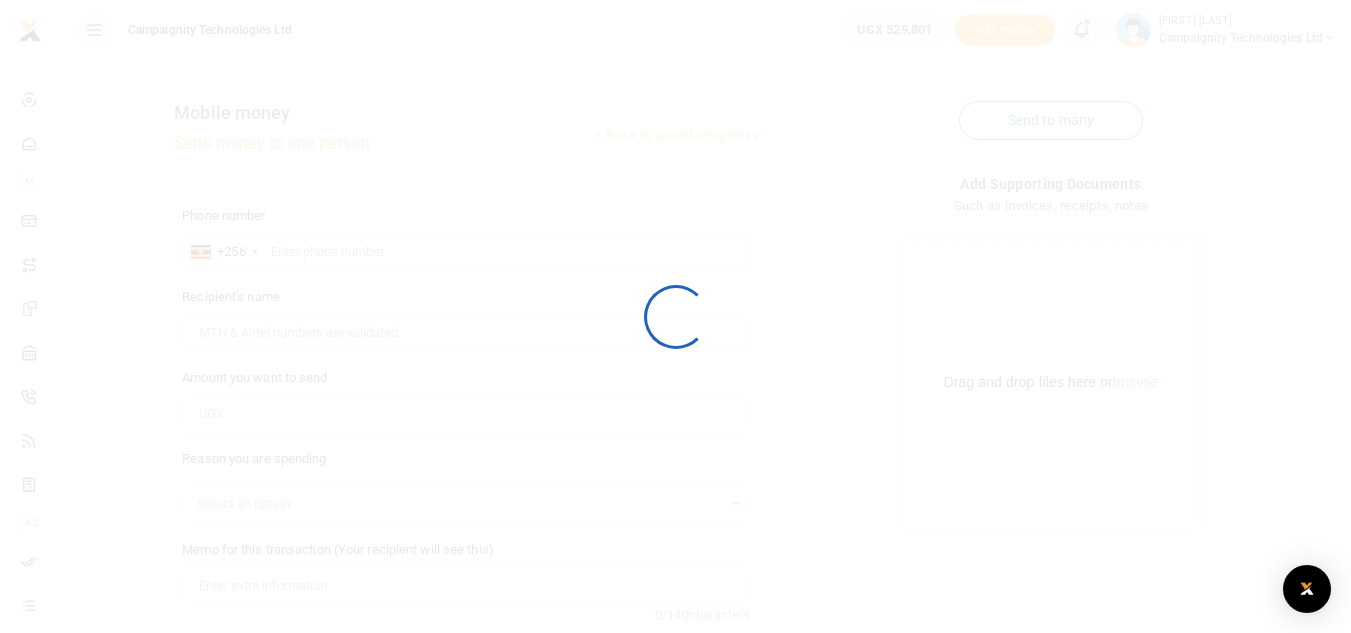 scroll, scrollTop: 233, scrollLeft: 0, axis: vertical 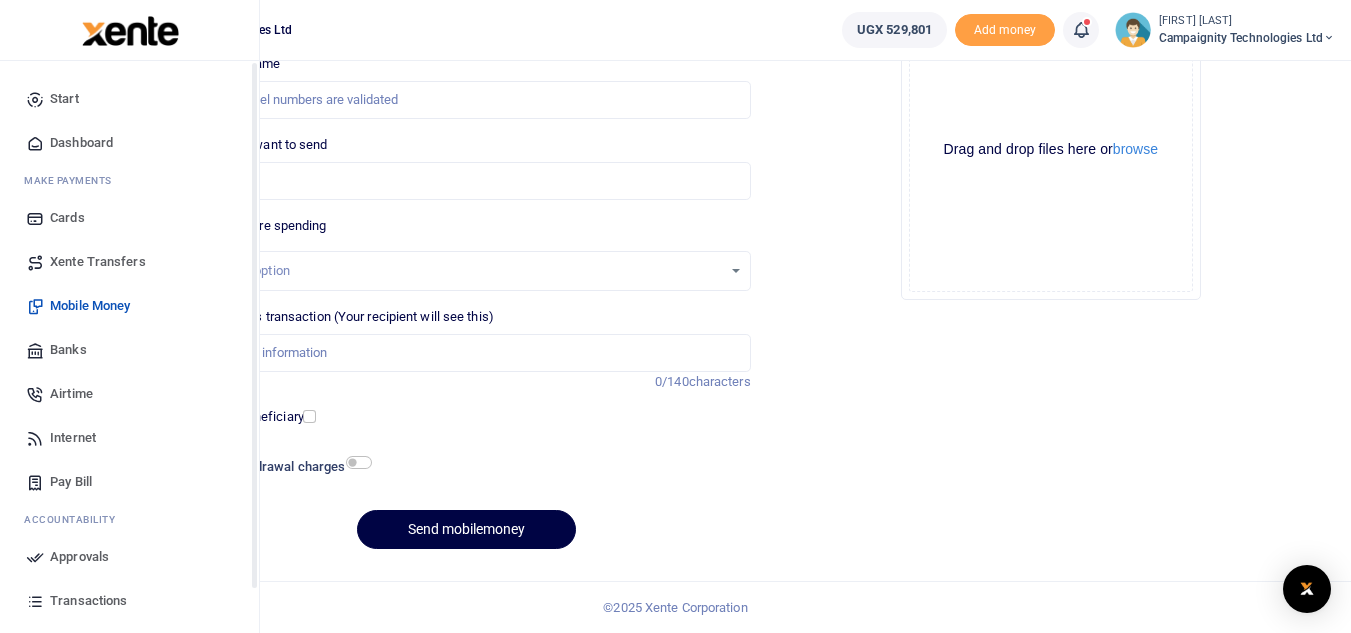 click at bounding box center (35, 557) 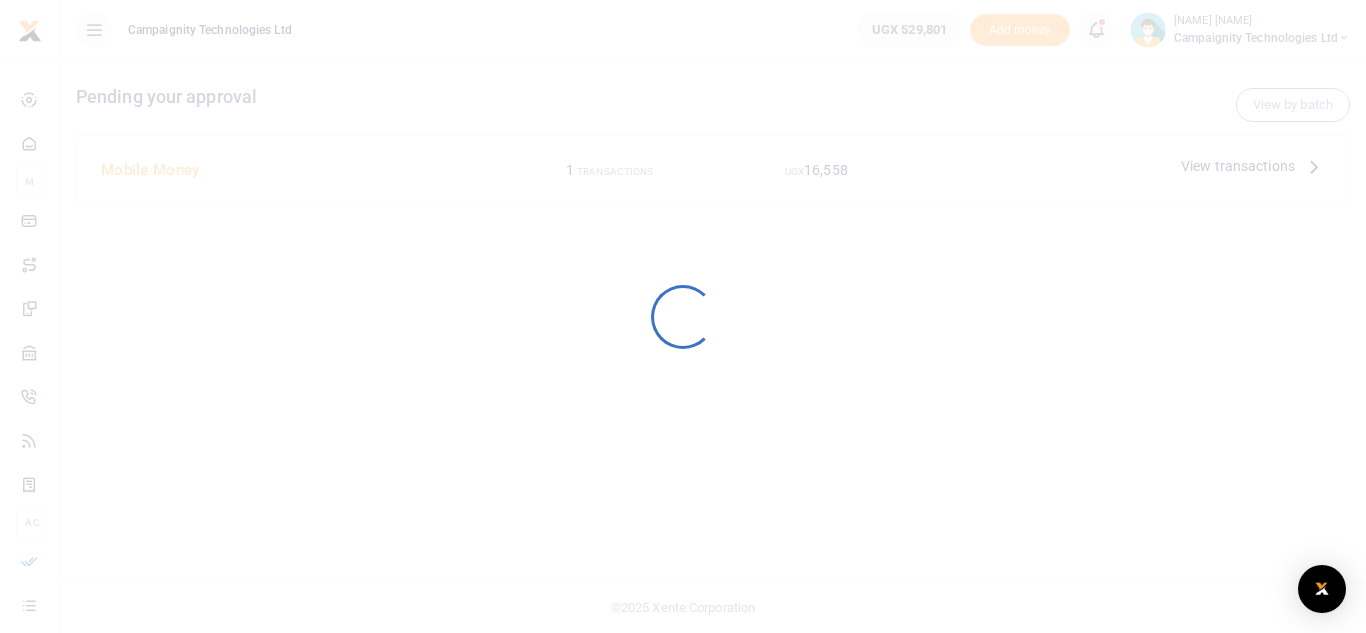 scroll, scrollTop: 0, scrollLeft: 0, axis: both 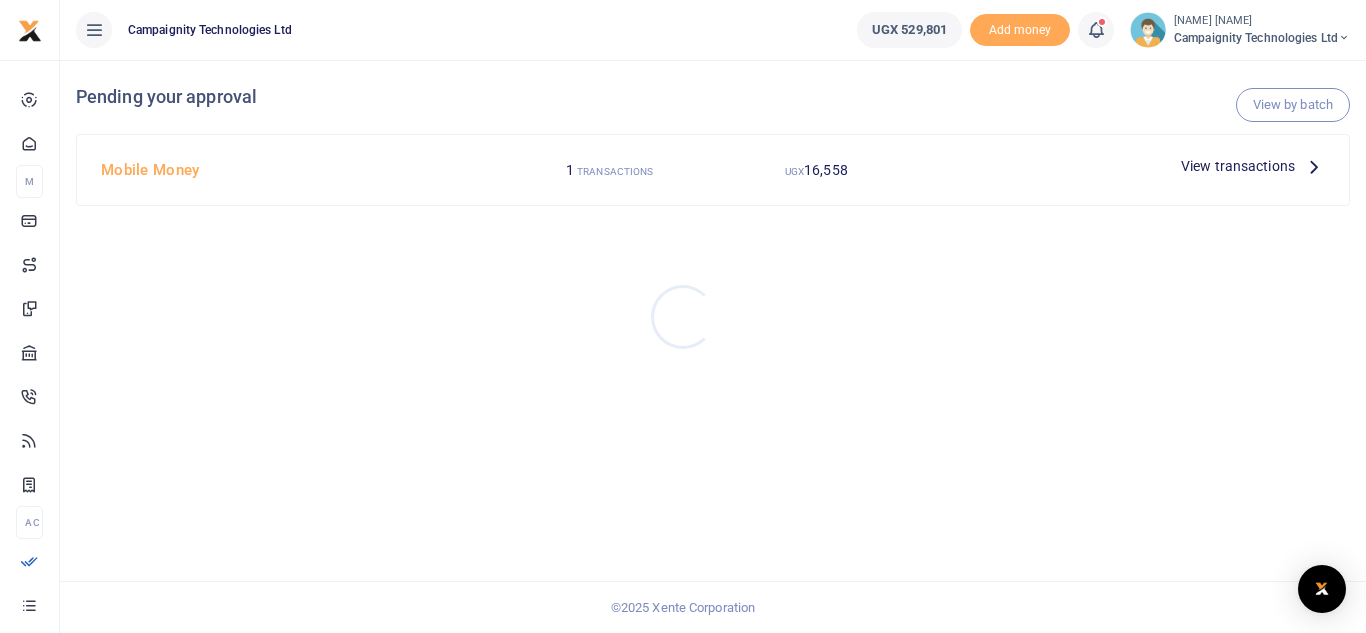 click at bounding box center (683, 316) 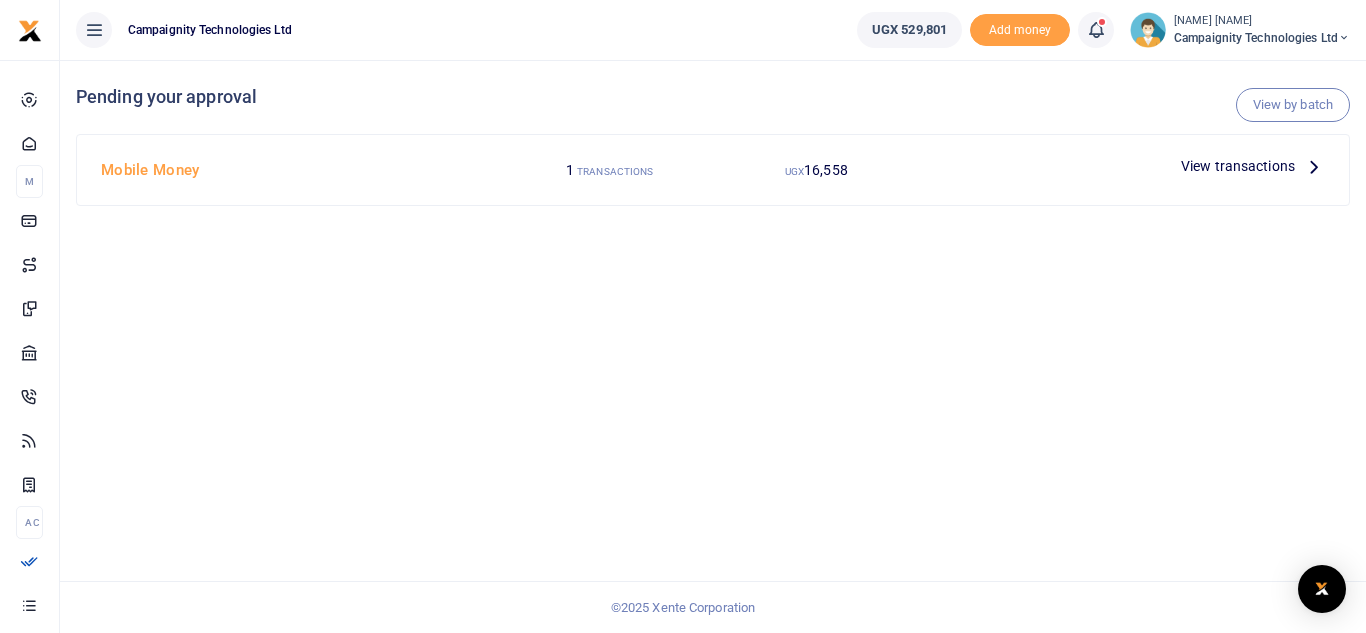 click on "View transactions" at bounding box center [1238, 166] 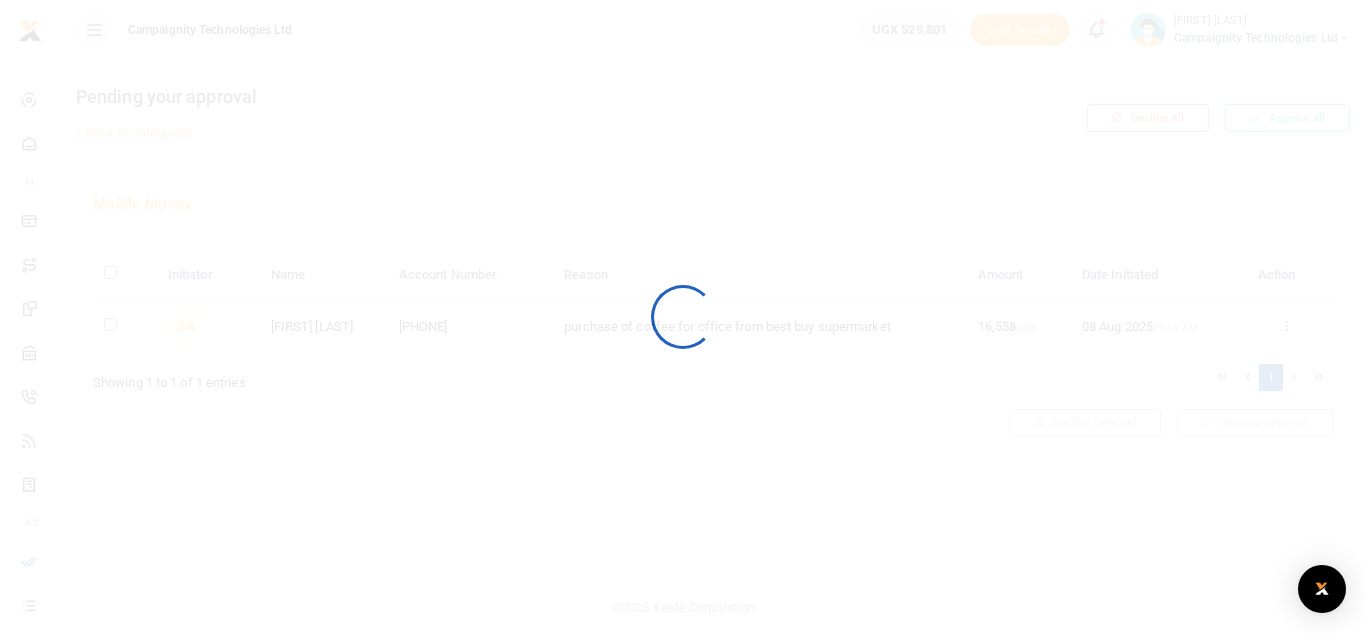 scroll, scrollTop: 0, scrollLeft: 0, axis: both 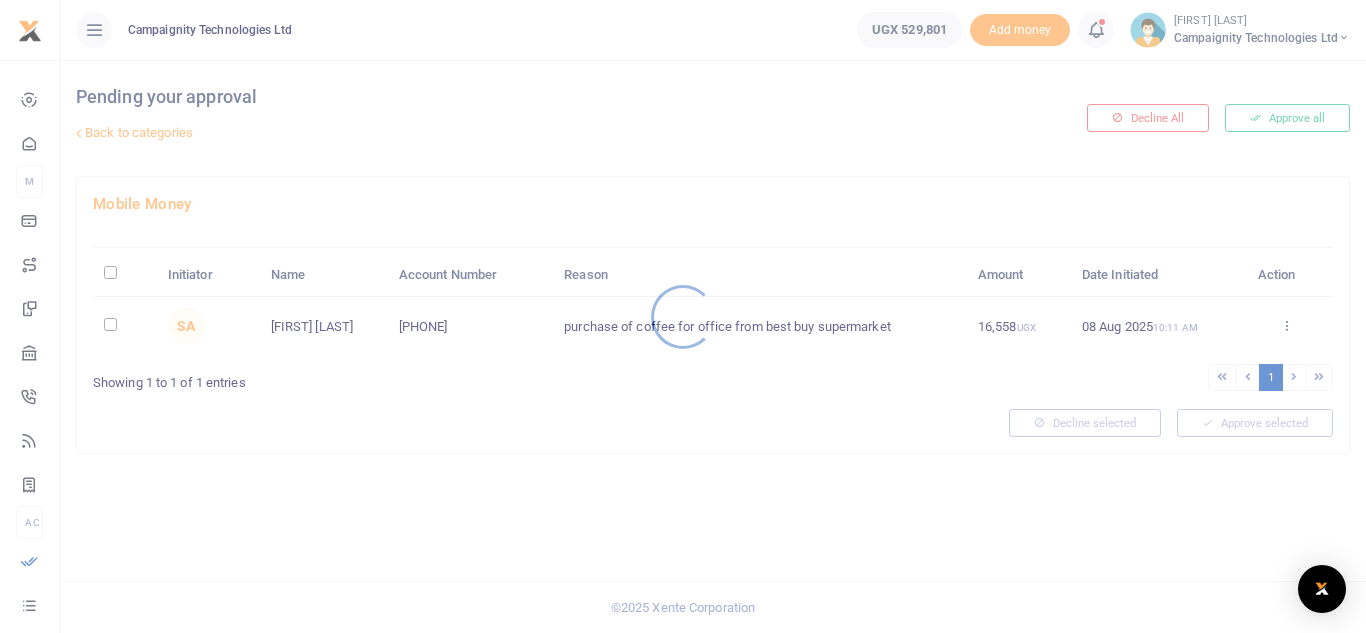 click at bounding box center (683, 316) 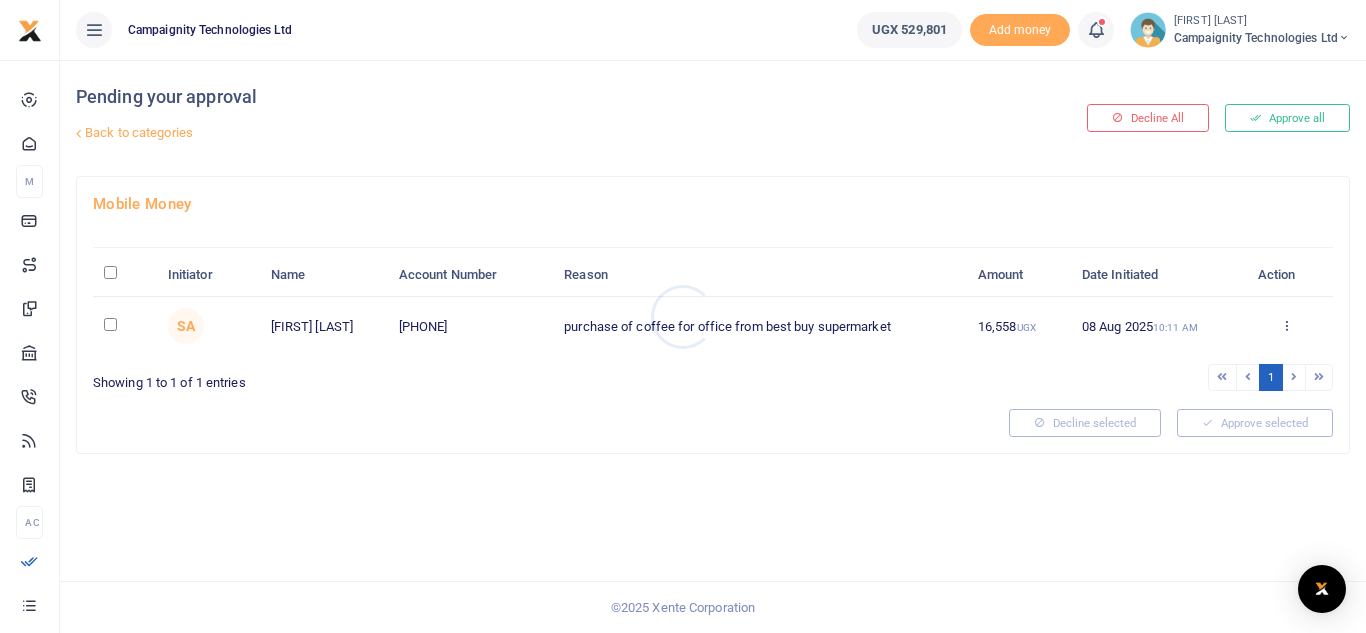click at bounding box center (683, 316) 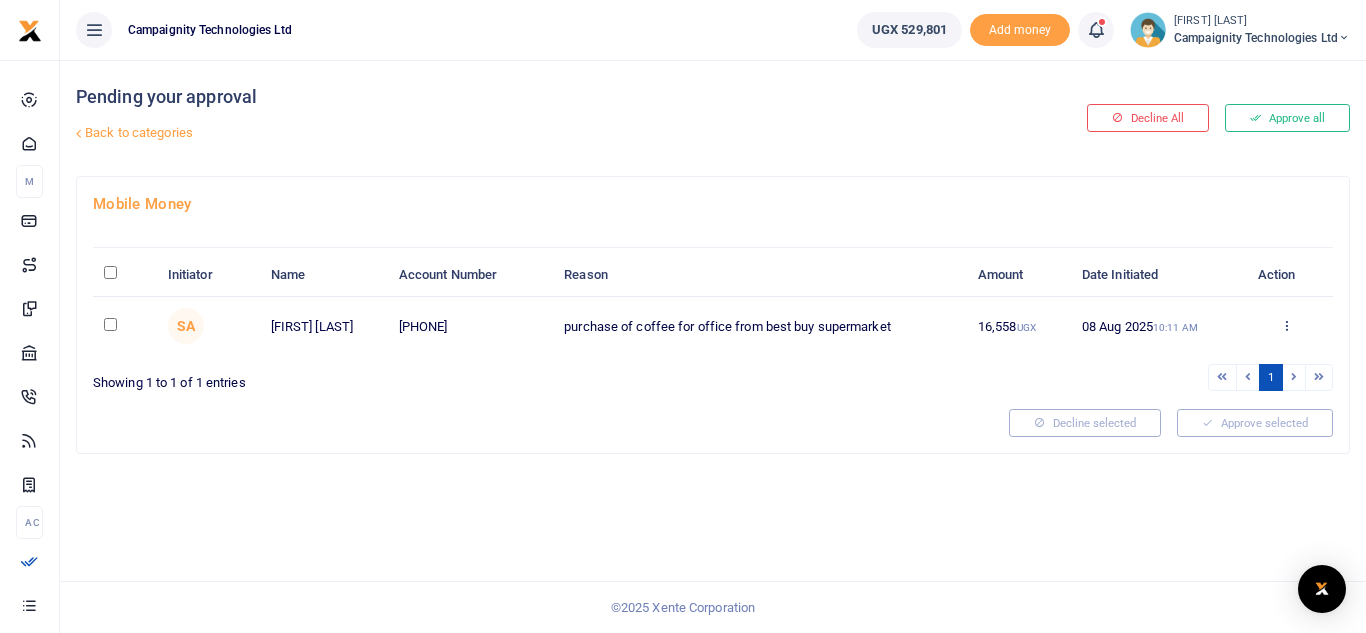 click on "Approve all" at bounding box center (1287, 118) 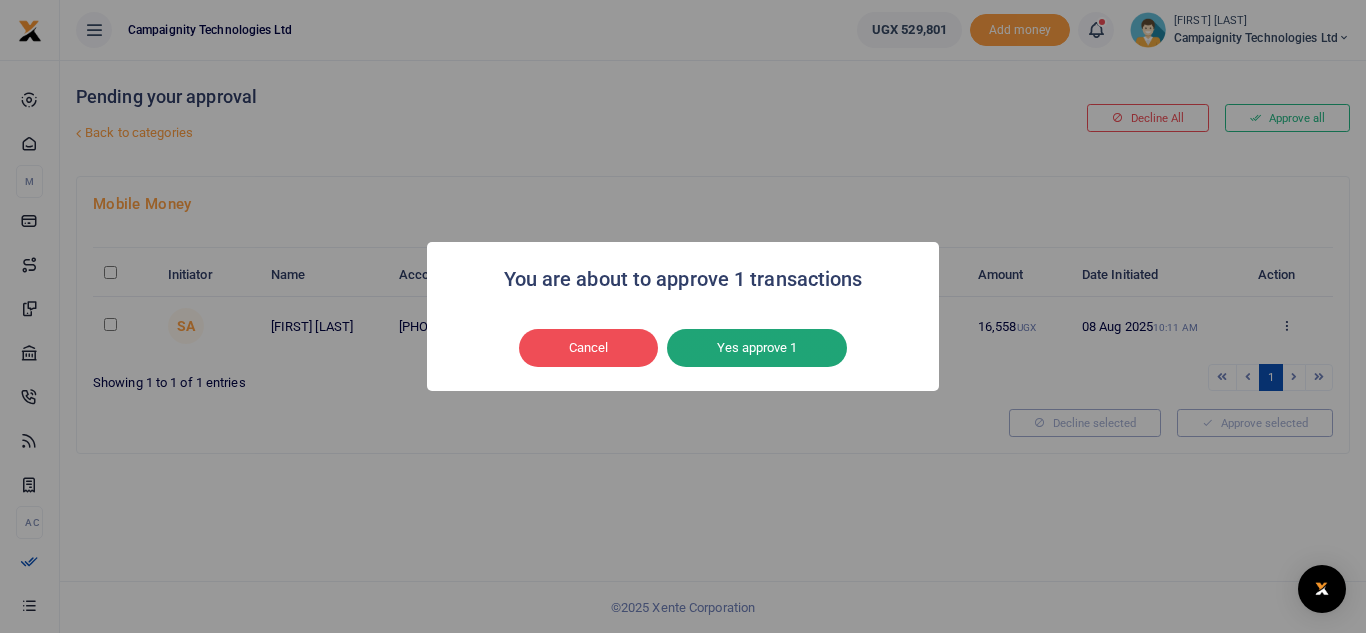 click on "Yes approve 1" at bounding box center [757, 348] 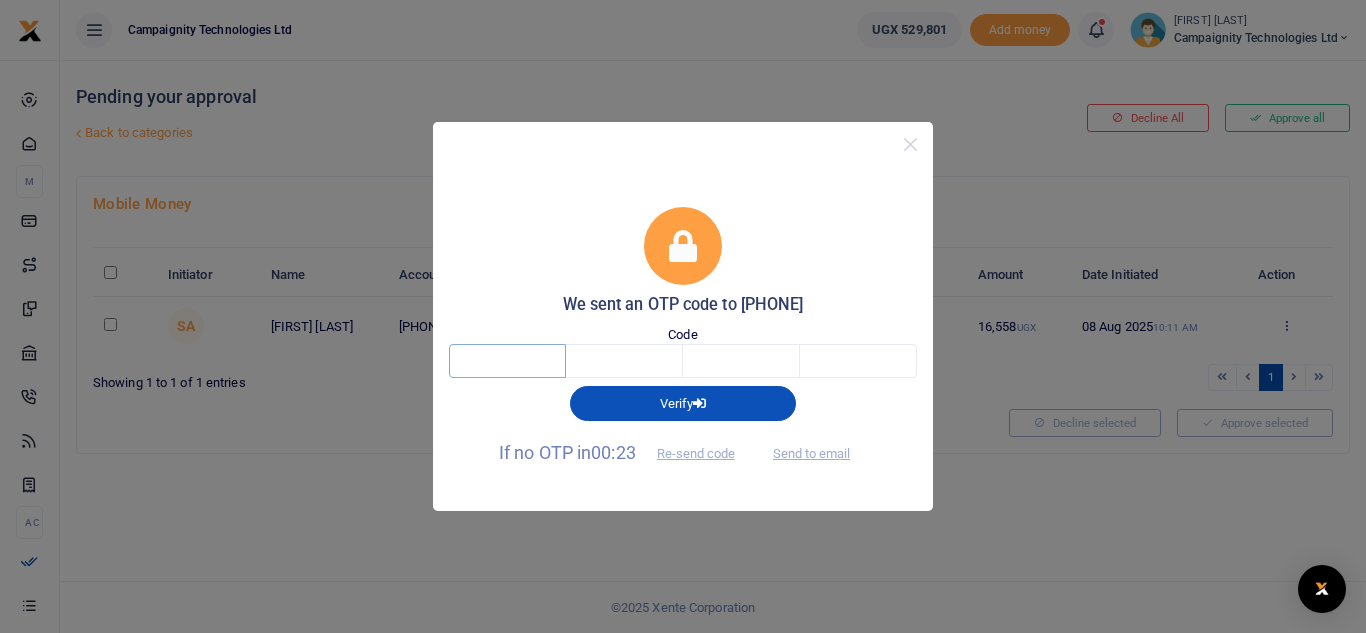 click at bounding box center [507, 361] 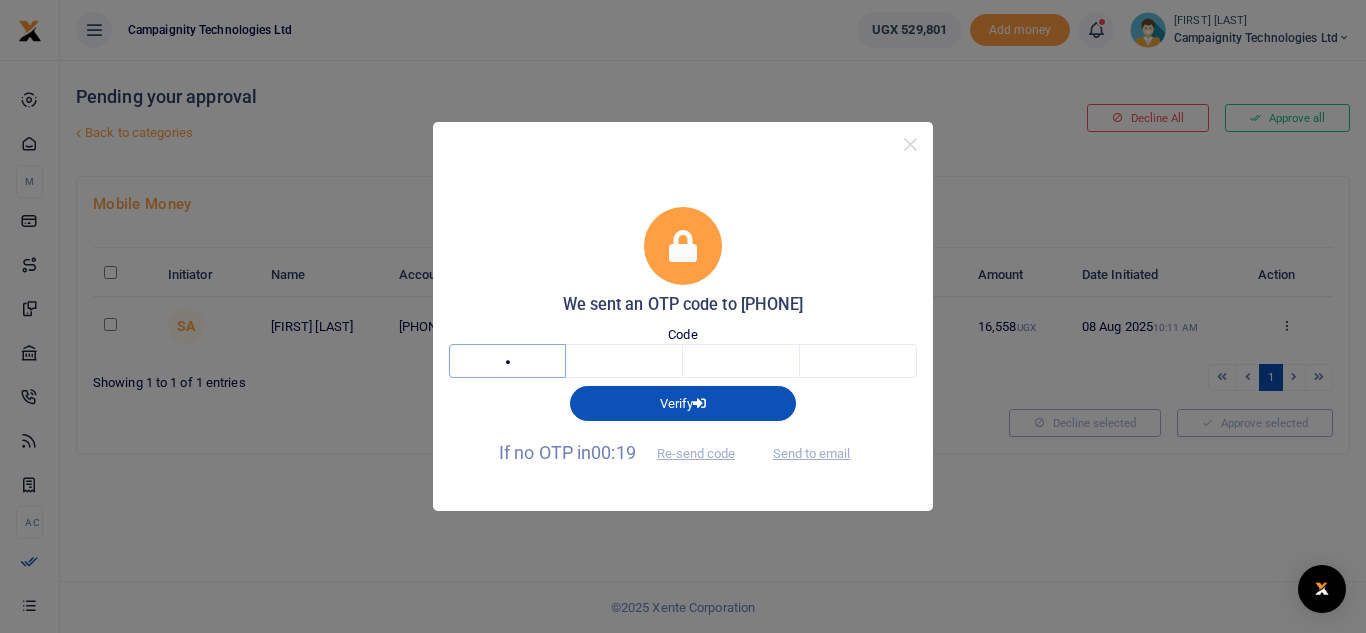 type on "9" 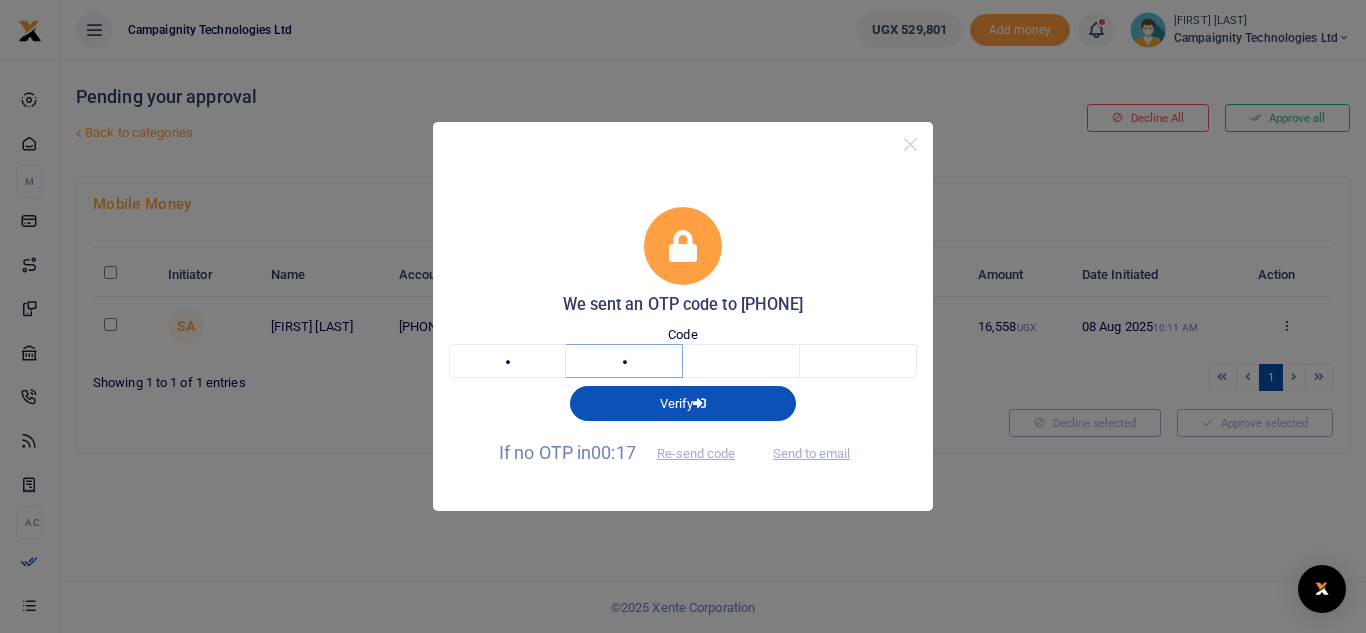 type on "3" 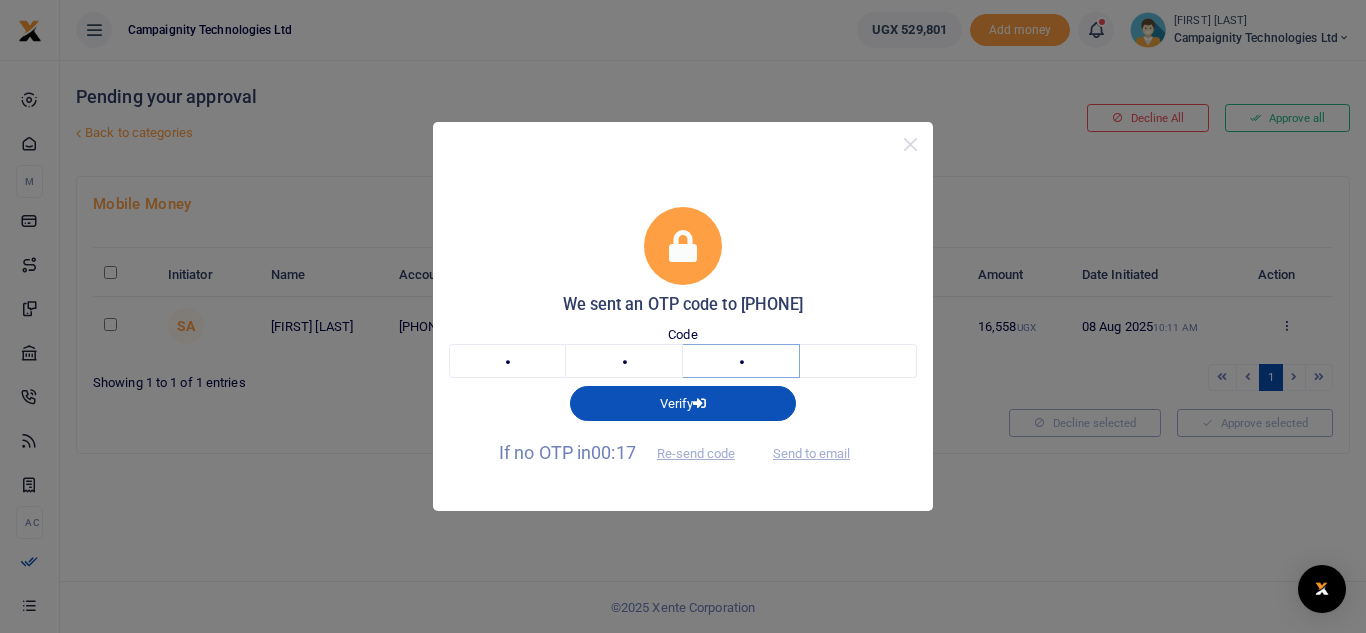 type on "6" 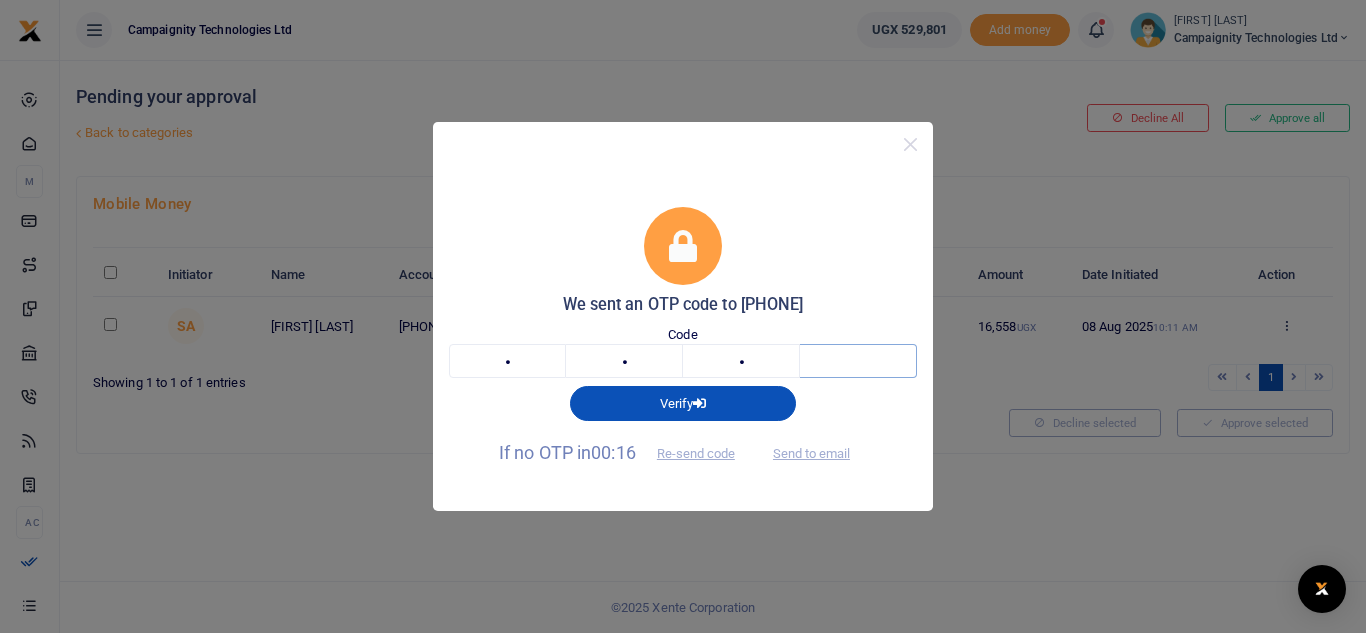 type on "9" 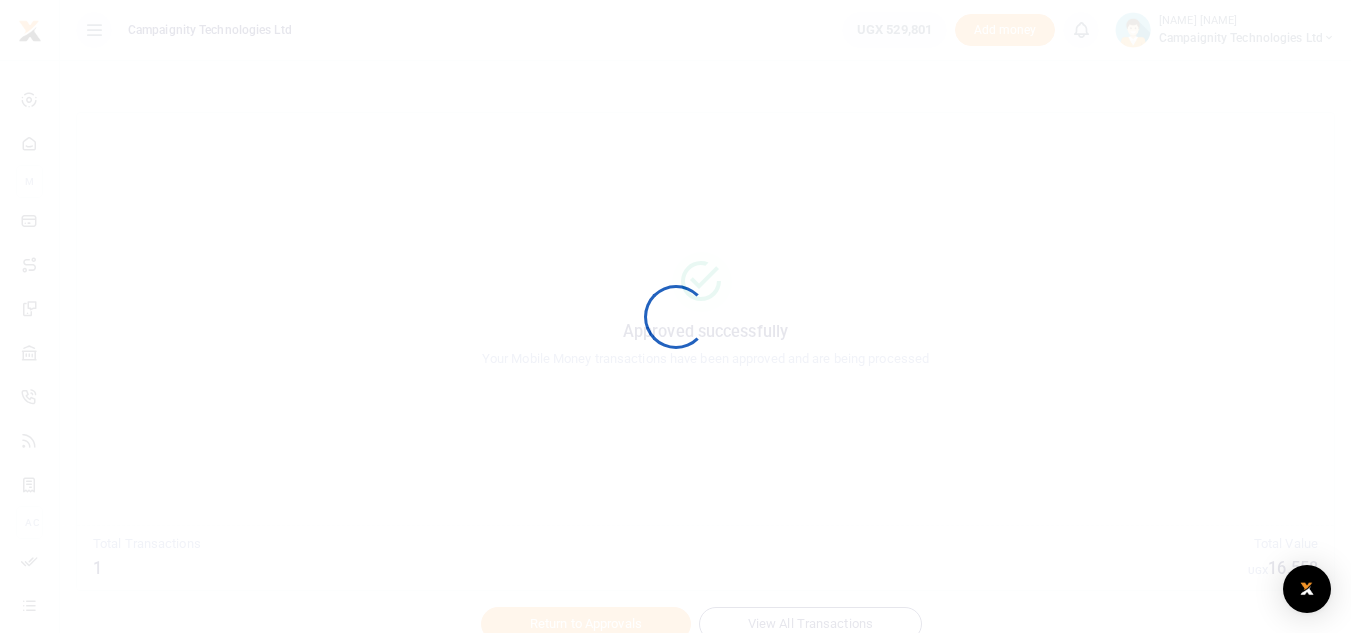 scroll, scrollTop: 0, scrollLeft: 0, axis: both 